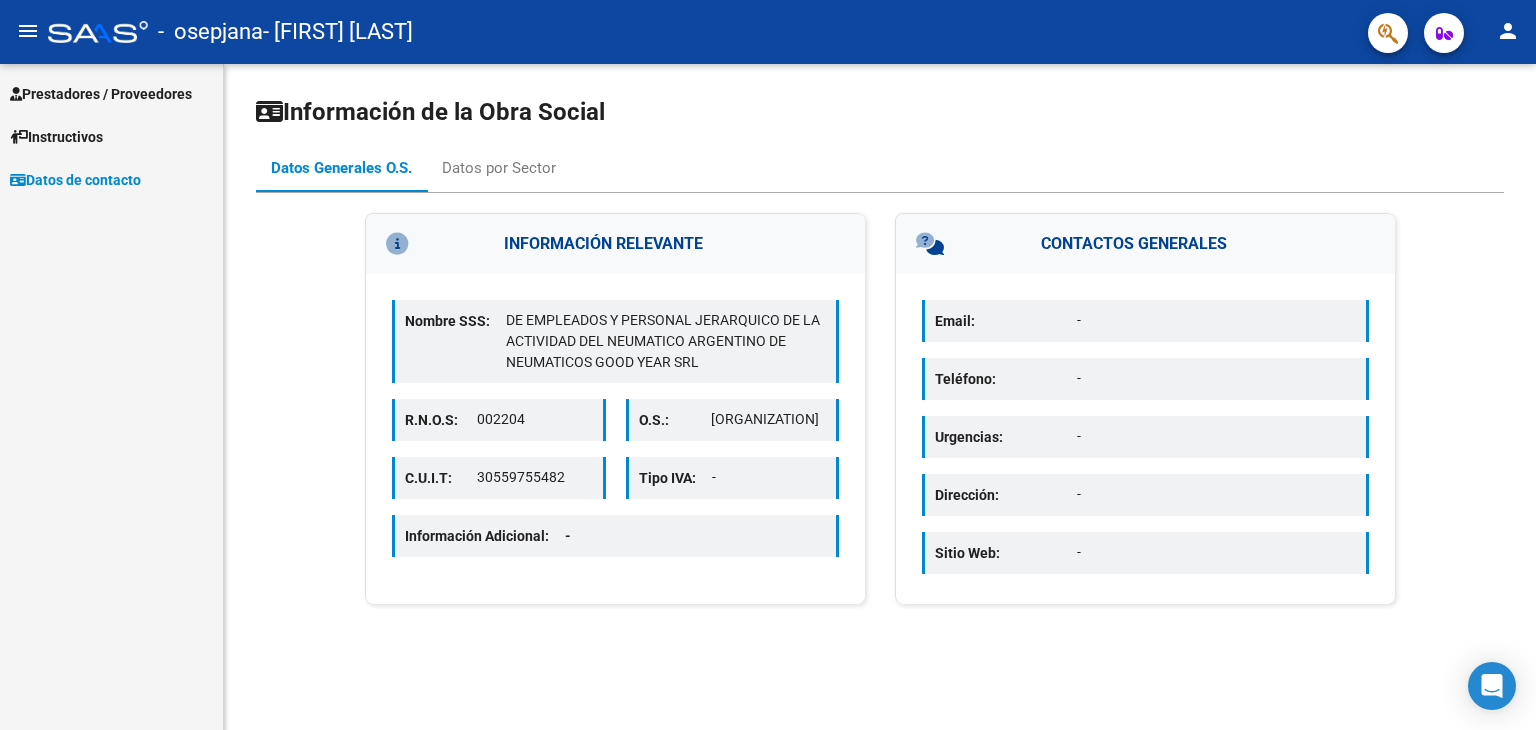 scroll, scrollTop: 0, scrollLeft: 0, axis: both 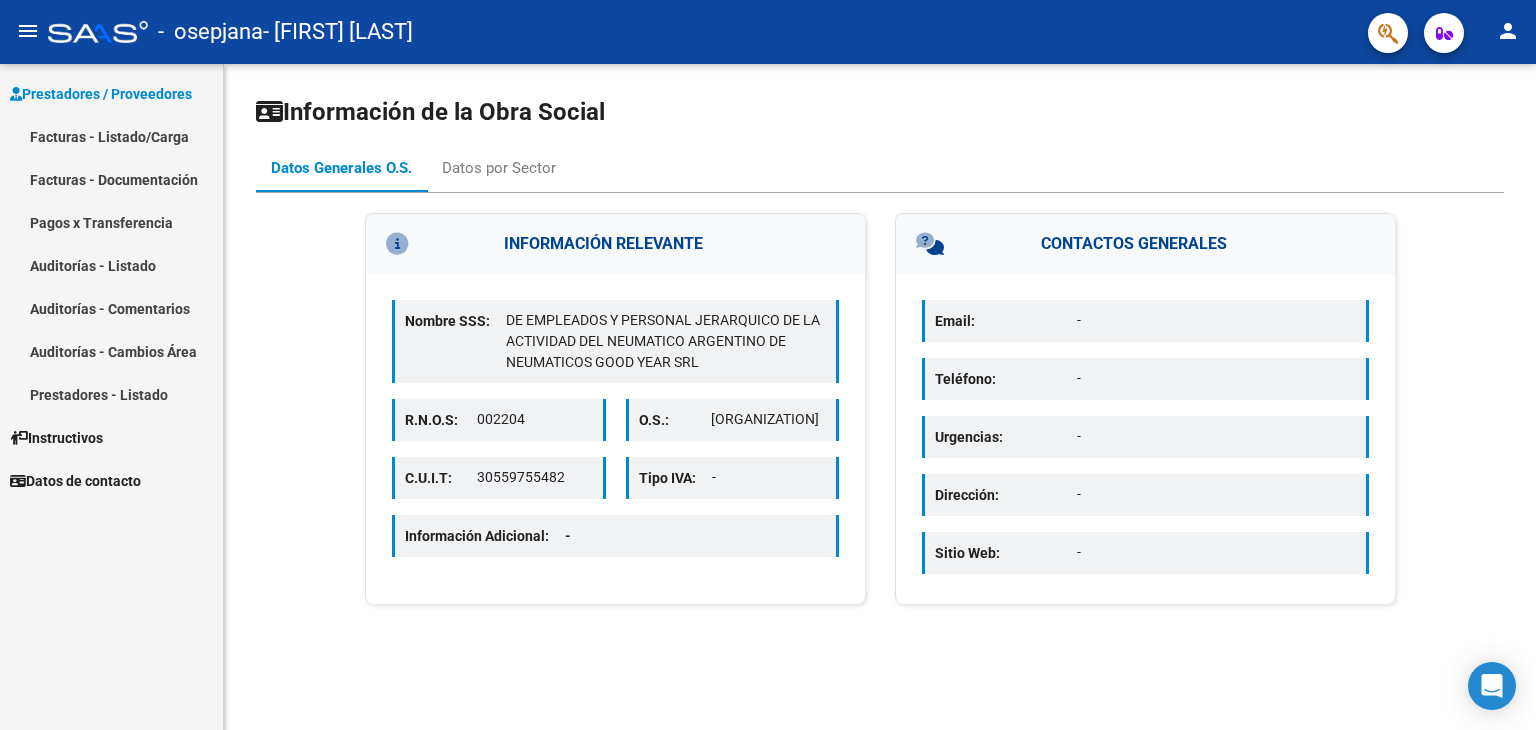 click on "INFORMACIÓN RELEVANTE   Nombre SSS:   DE EMPLEADOS Y PERSONAL JERARQUICO  DE LA ACTIVIDAD DEL  NEUMATICO ARGENTINO DE NEUMATICOS GOOD YEAR SRL   R.N.O.S:   002204   O.S.:   osepjana   C.U.I.T:   [CUIT]   Tipo IVA:   -   Información Adicional:  -  CONTACTOS GENERALES   Email:   -   Teléfono:   -   Urgencias:   -   Dirección:   -   Sitio Web:   -" at bounding box center [880, 411] 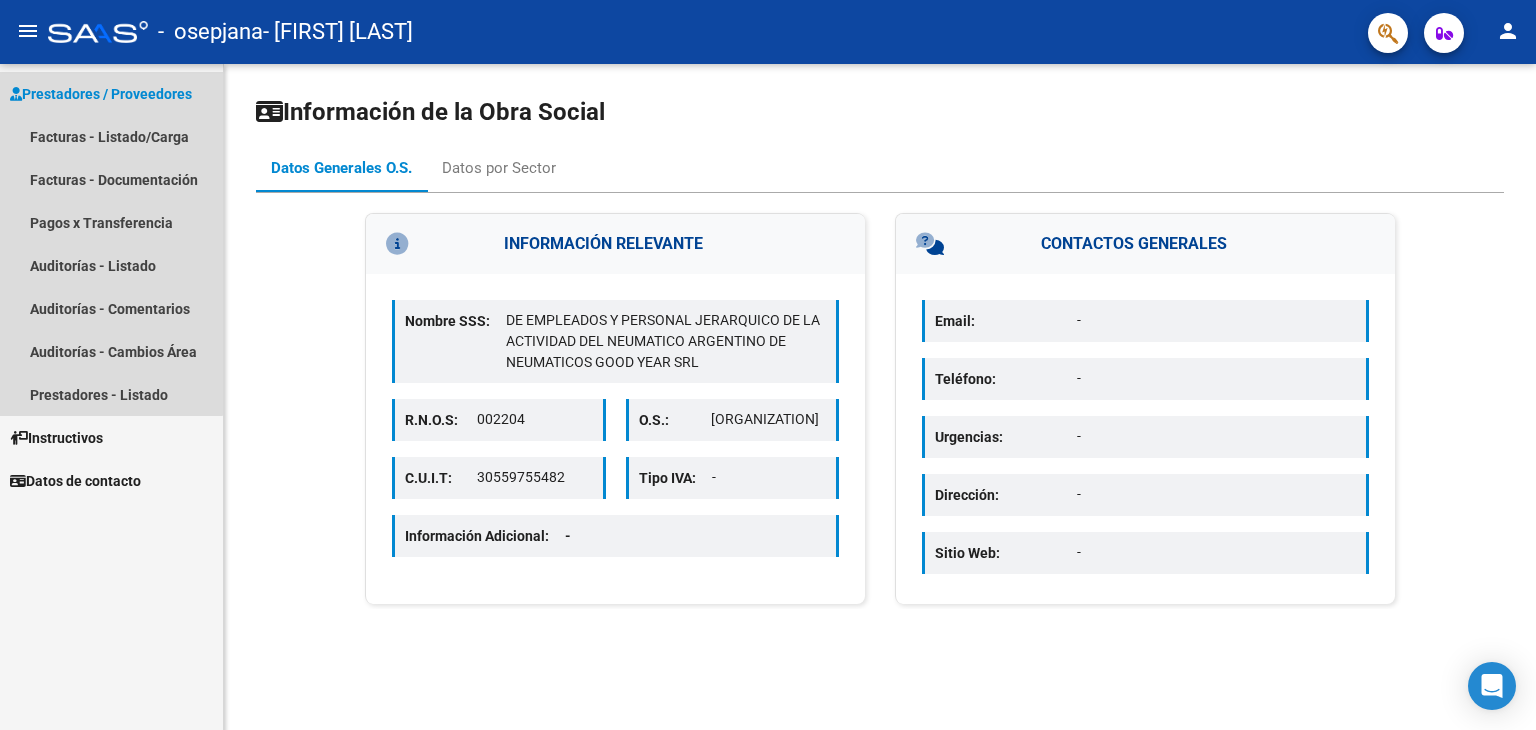 click on "Prestadores / Proveedores" at bounding box center [101, 94] 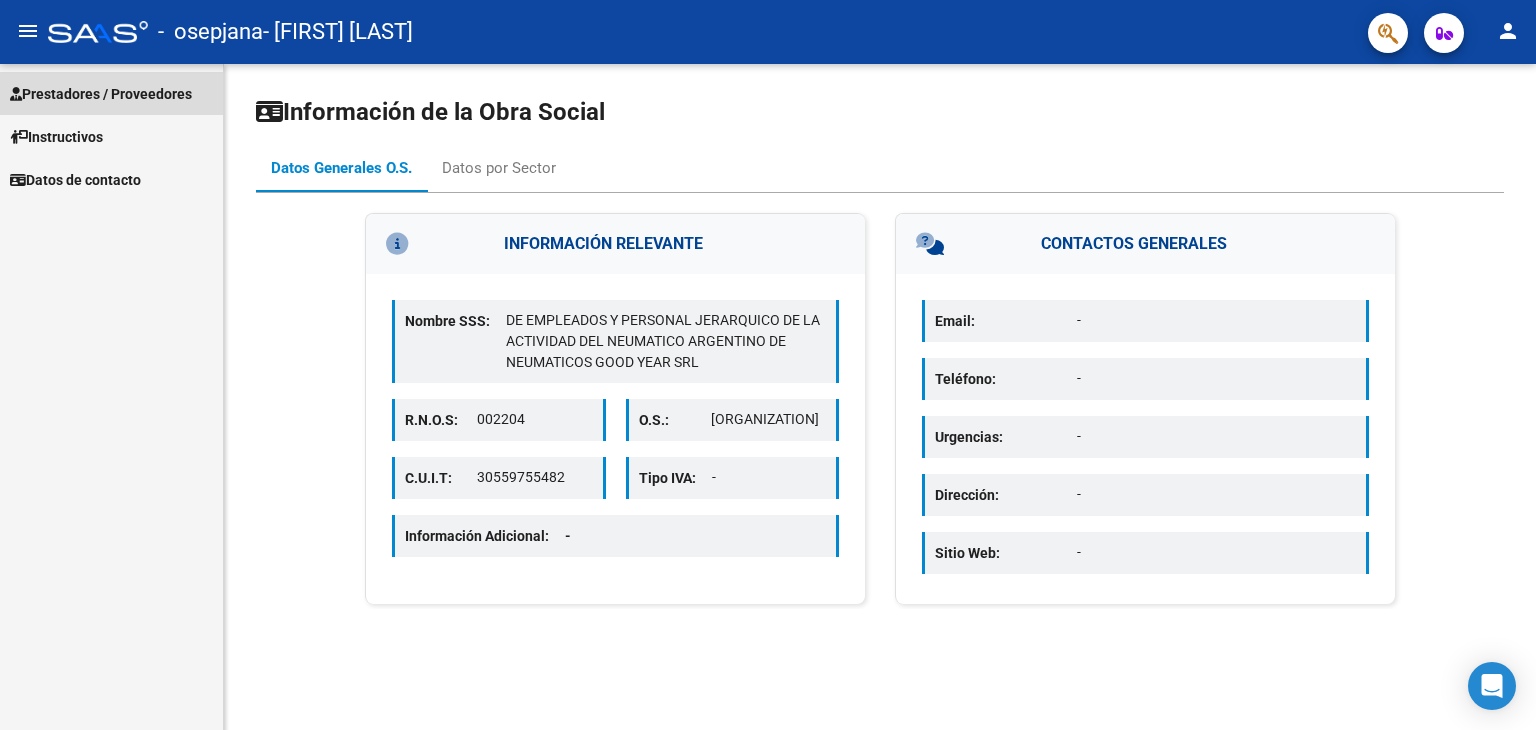 click on "Prestadores / Proveedores" at bounding box center [101, 94] 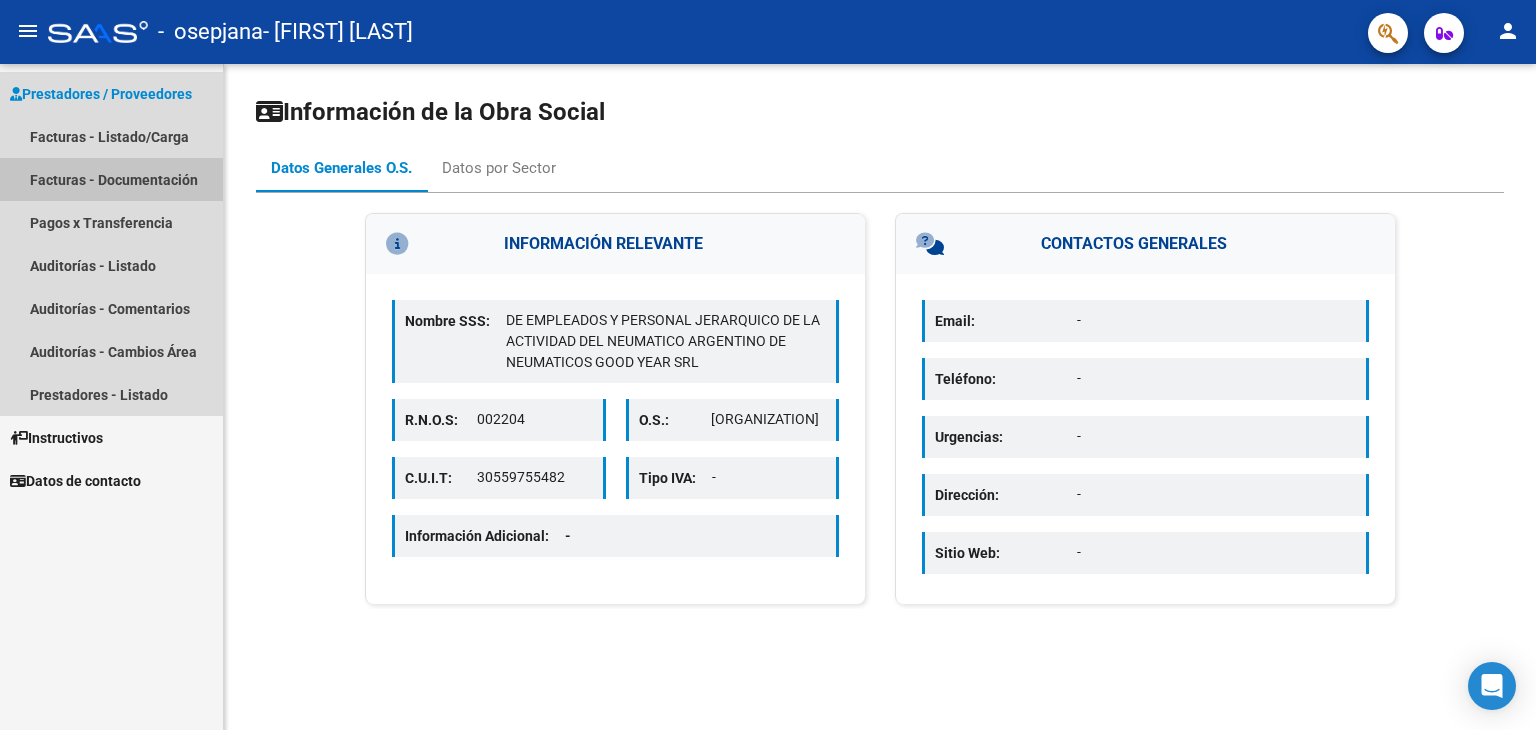 click on "Facturas - Documentación" at bounding box center (111, 179) 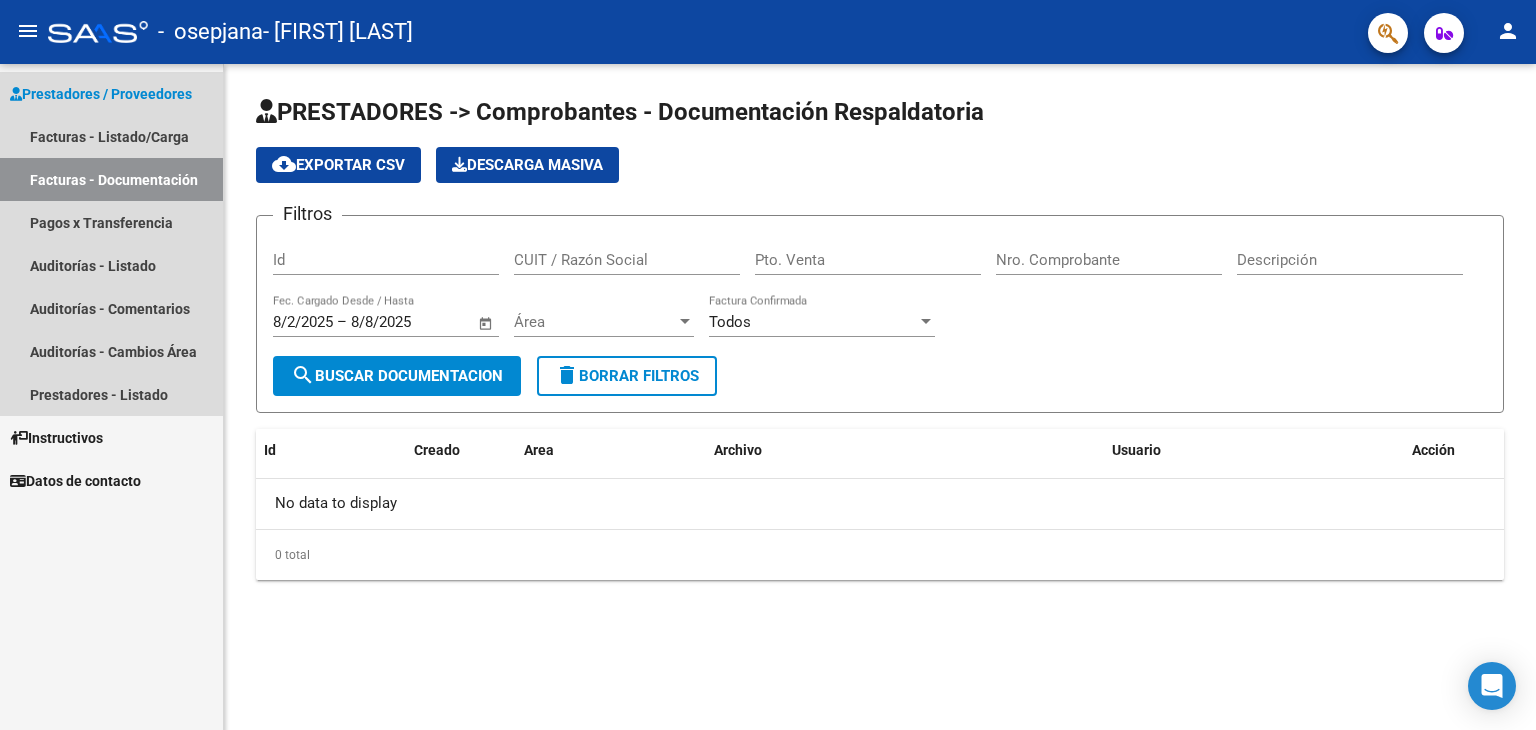 click on "Facturas - Documentación" at bounding box center [111, 179] 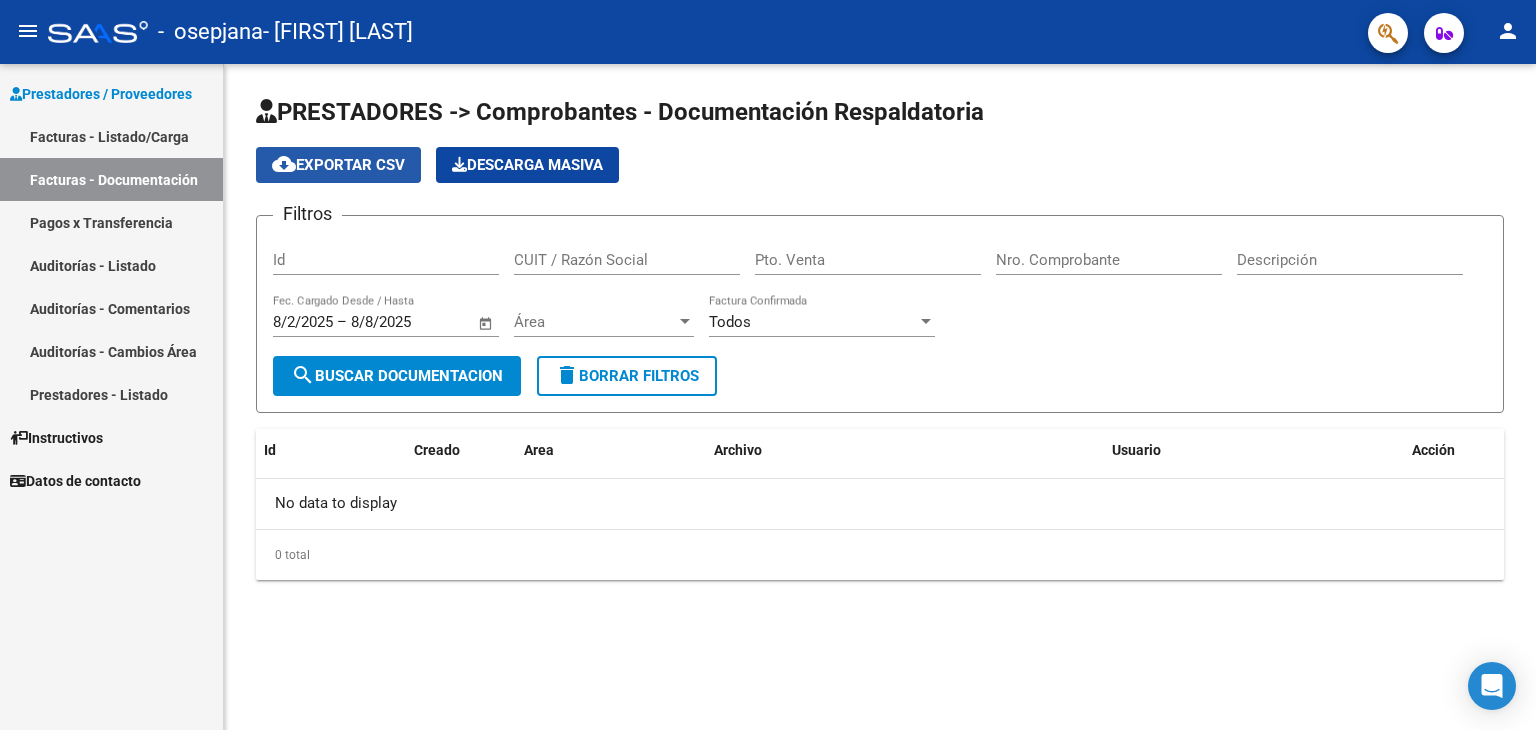 click on "cloud_download  Exportar CSV" 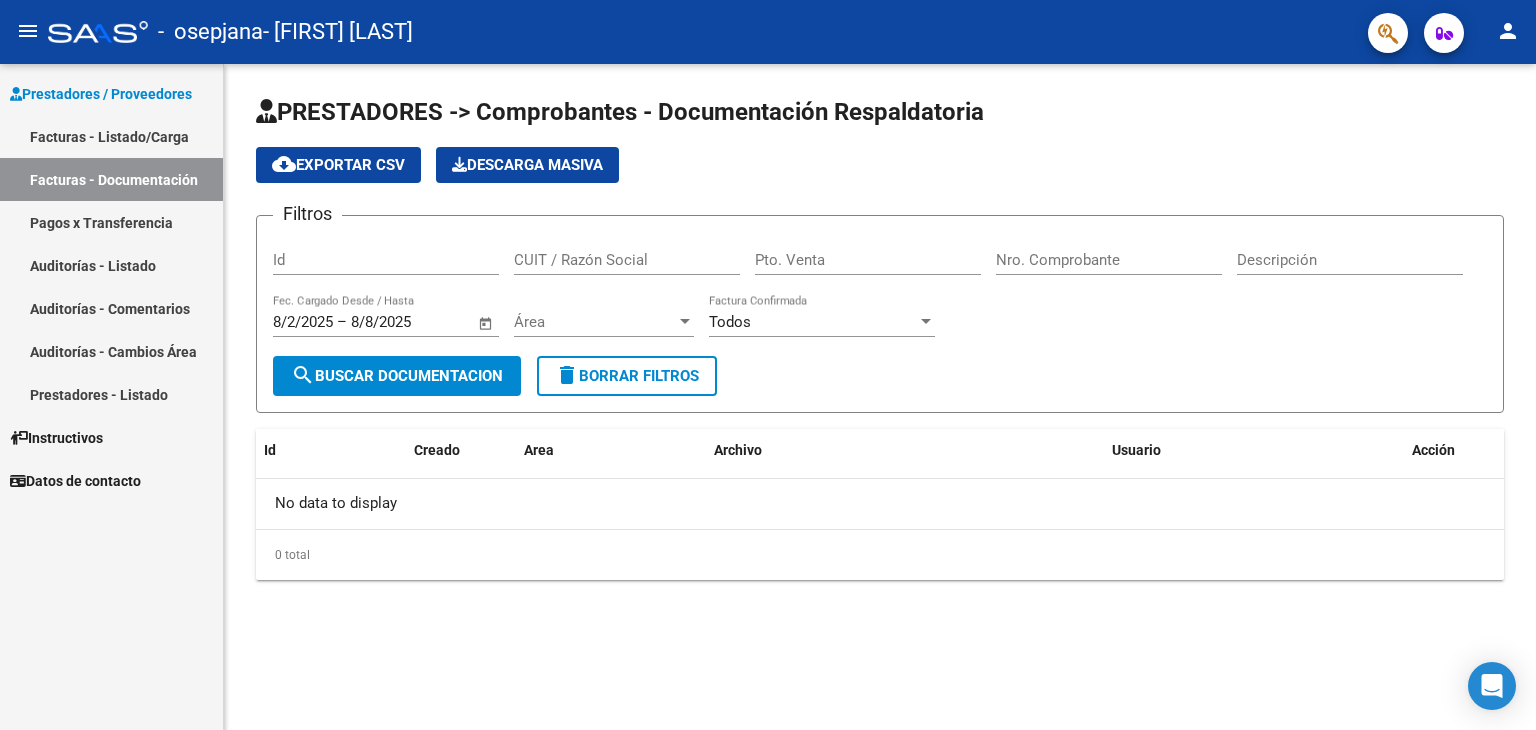 click on "PRESTADORES -> Comprobantes - Documentación Respaldatoria cloud_download  Exportar CSV   Descarga Masiva
Filtros Id CUIT / Razón Social Pto. Venta Nro. Comprobante Descripción 8/2/2025 8/2/2025 – 8/8/2025 8/8/2025 Fec. Cargado Desde / Hasta Área Área Todos Factura Confirmada search  Buscar Documentacion  delete  Borrar Filtros  Id Creado Area Archivo Usuario Acción No data to display  0 total   1" 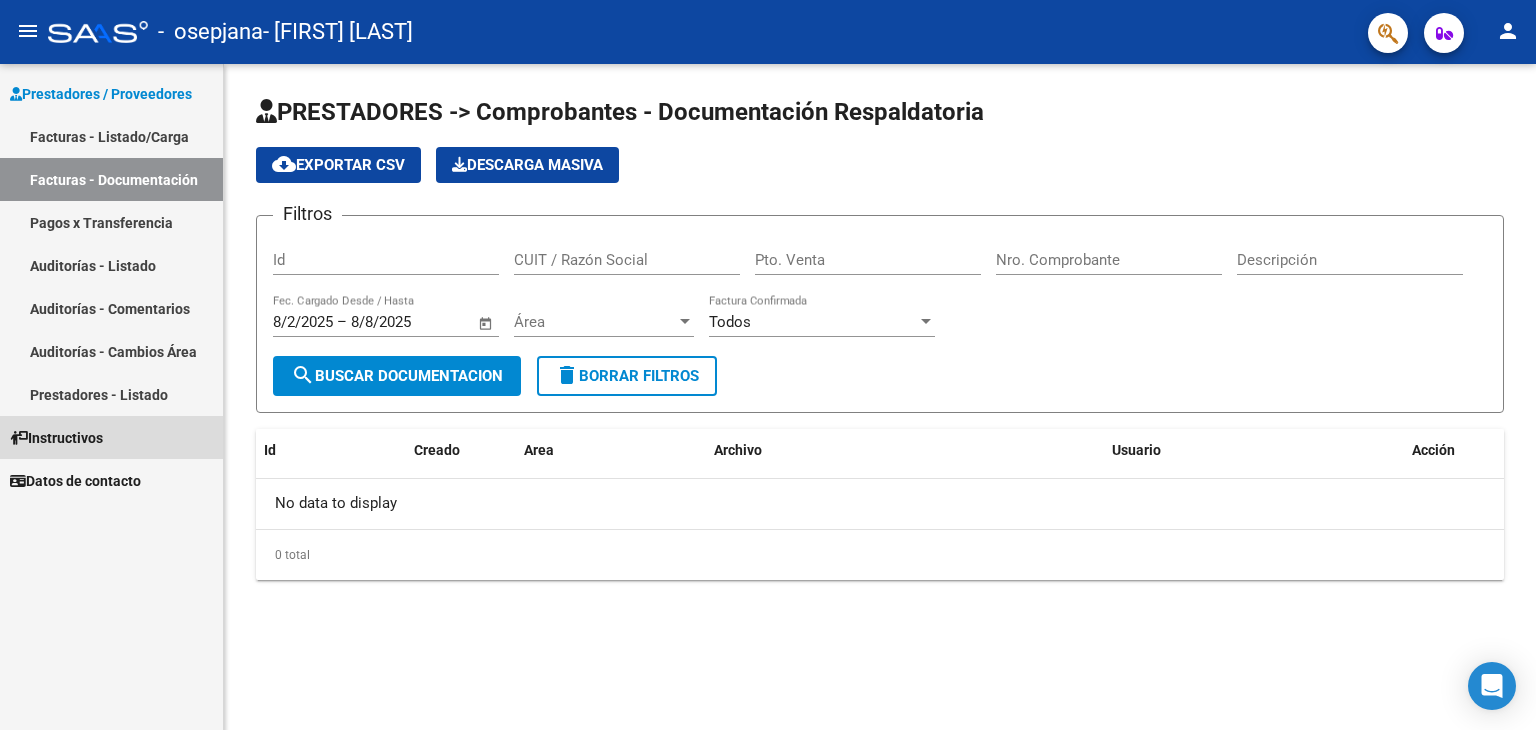 click on "Instructivos" at bounding box center (56, 438) 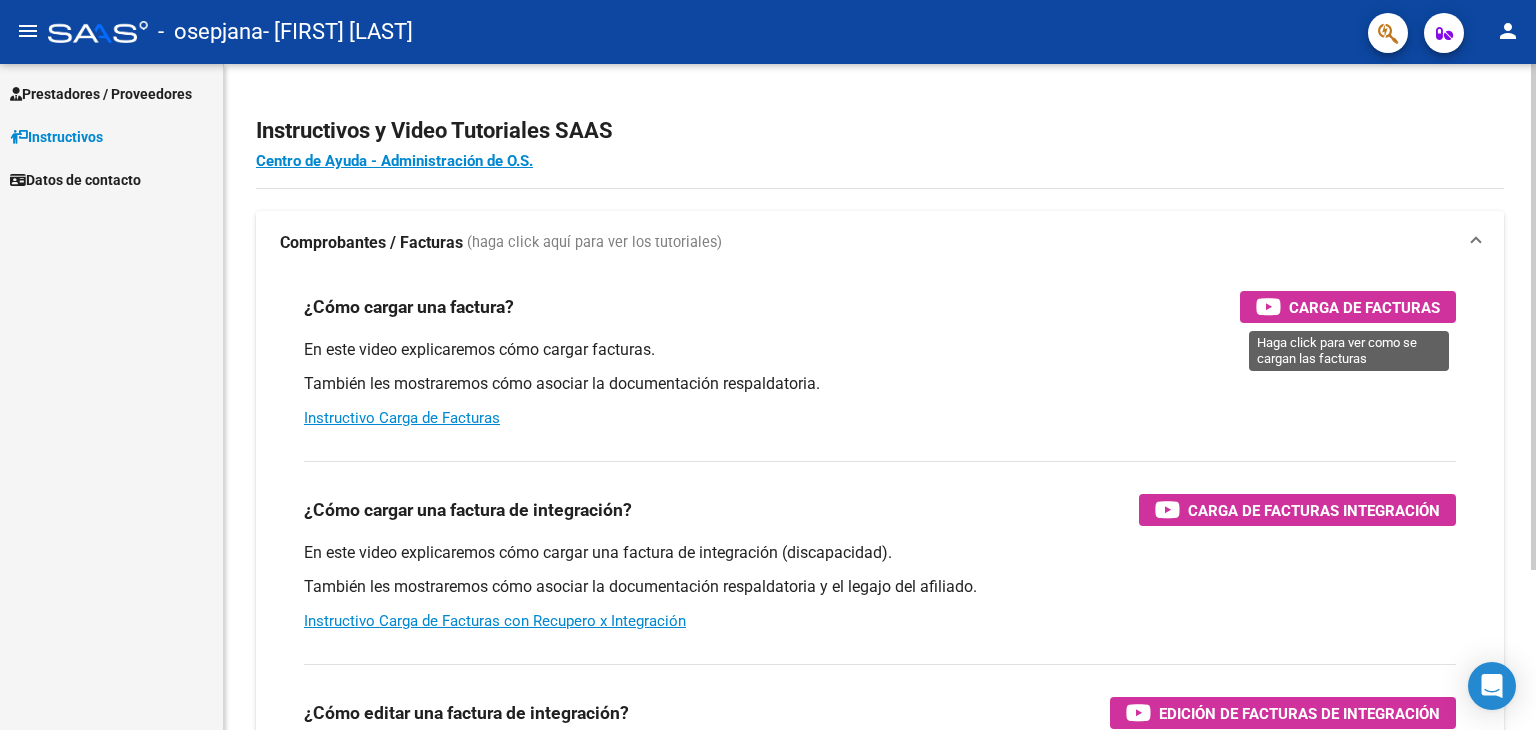 click on "Carga de Facturas" at bounding box center (1364, 307) 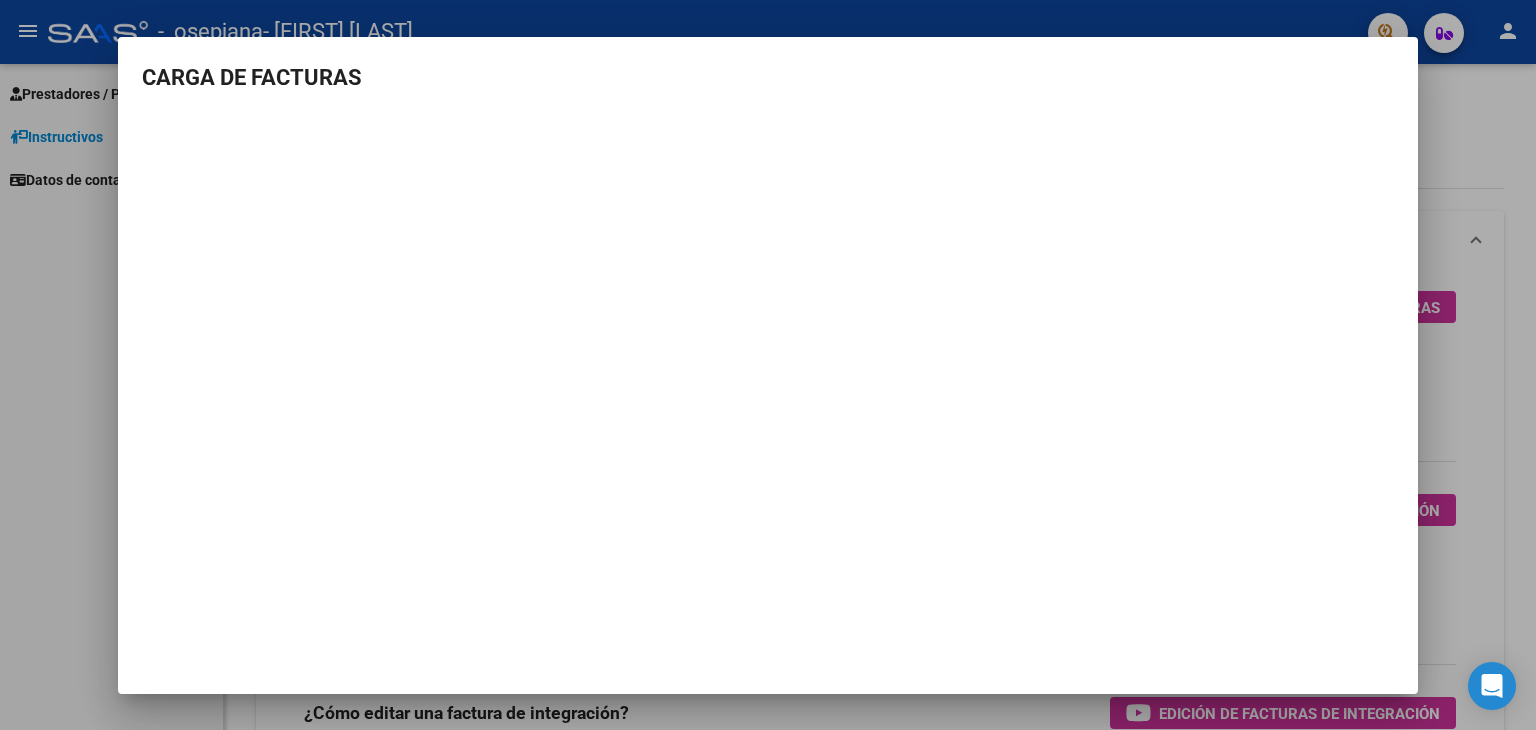 click at bounding box center [768, 365] 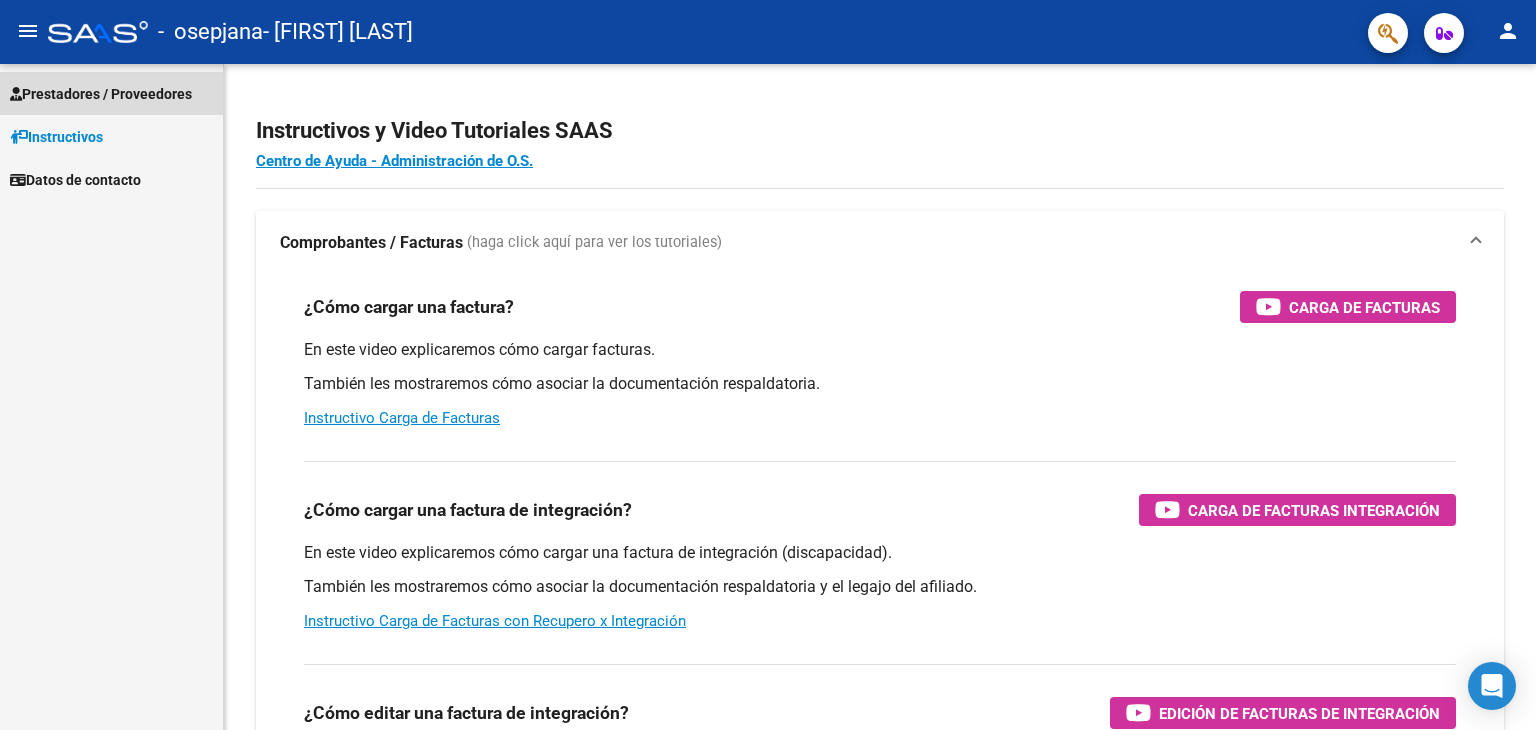 click on "Prestadores / Proveedores" at bounding box center [111, 93] 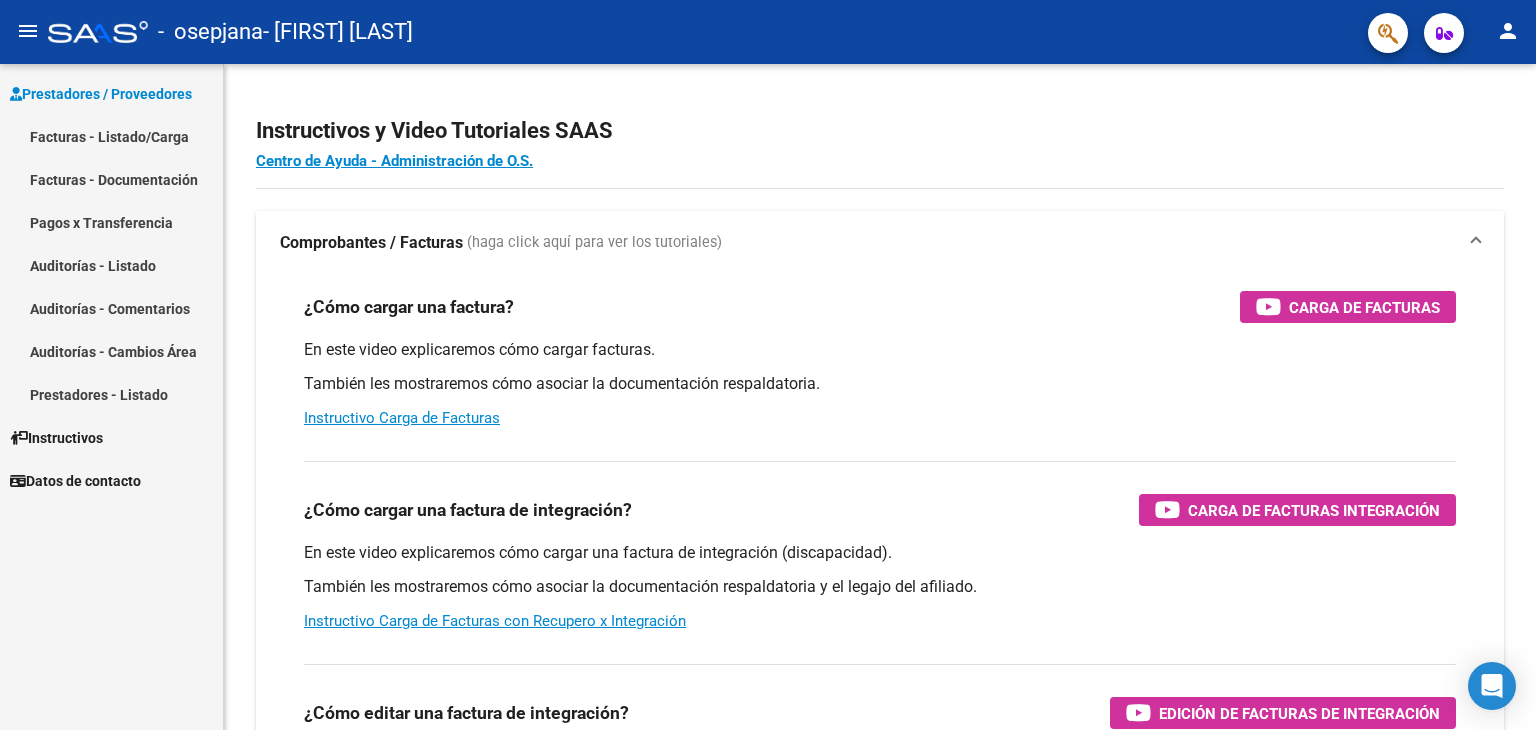 click on "Facturas - Listado/Carga" at bounding box center (111, 136) 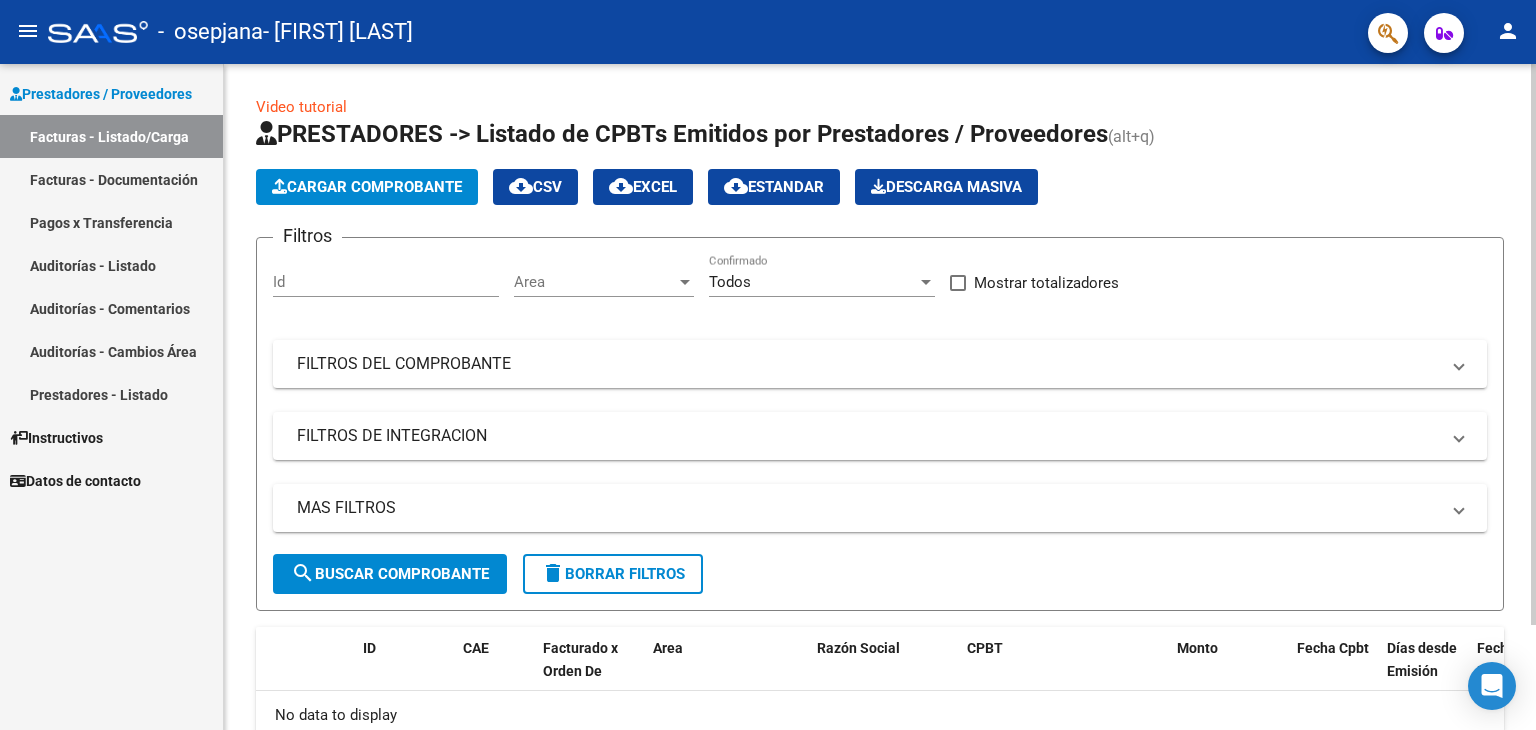 click on "Cargar Comprobante" 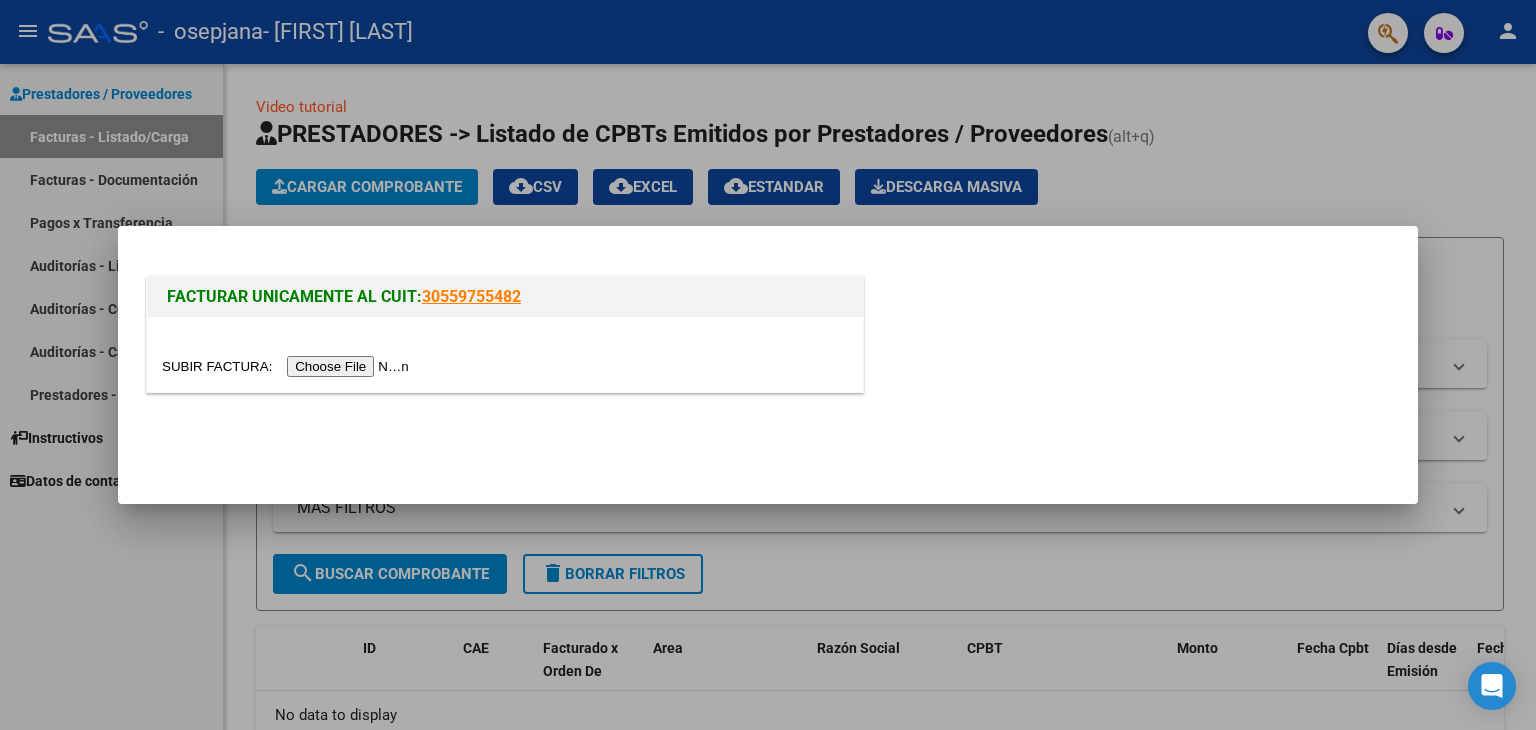 click at bounding box center [288, 366] 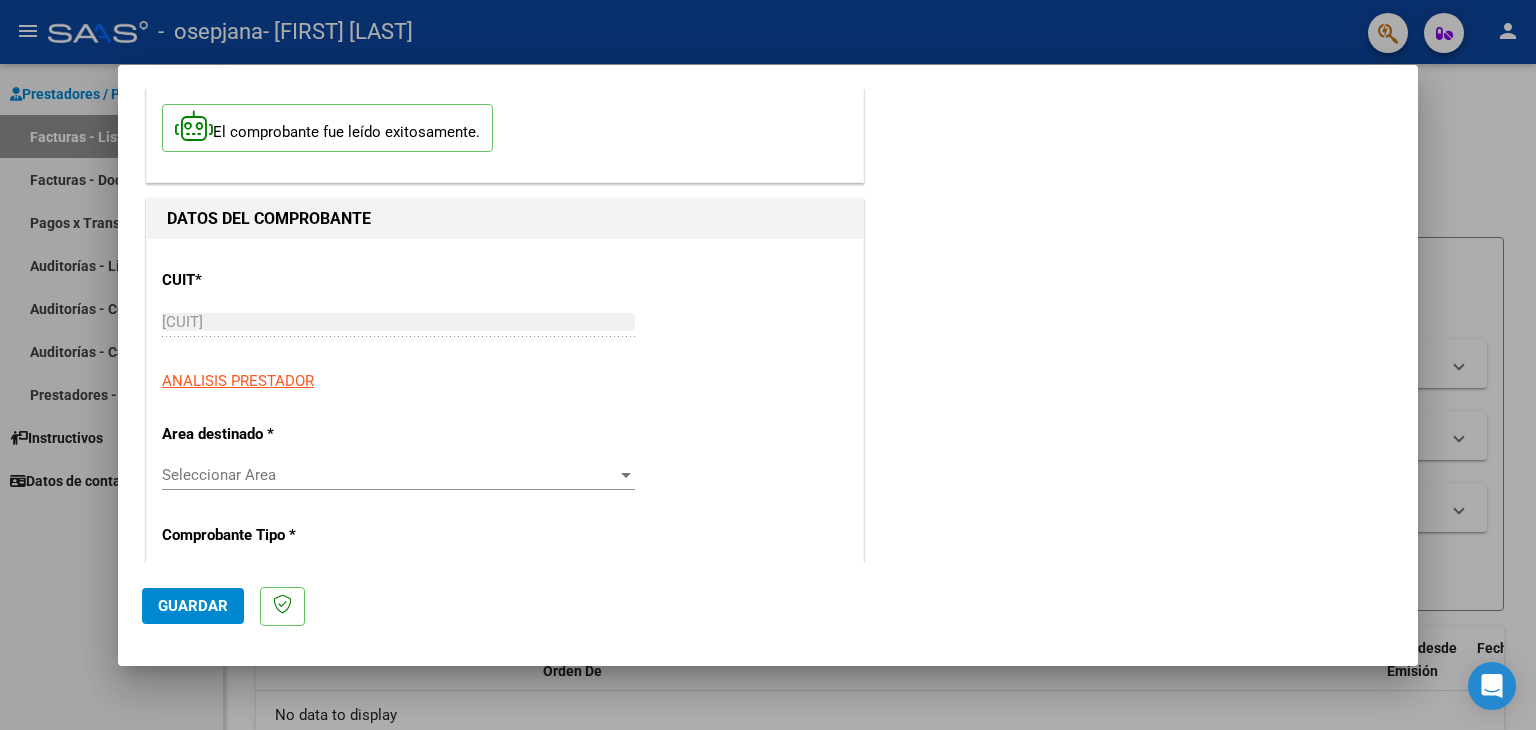 scroll, scrollTop: 200, scrollLeft: 0, axis: vertical 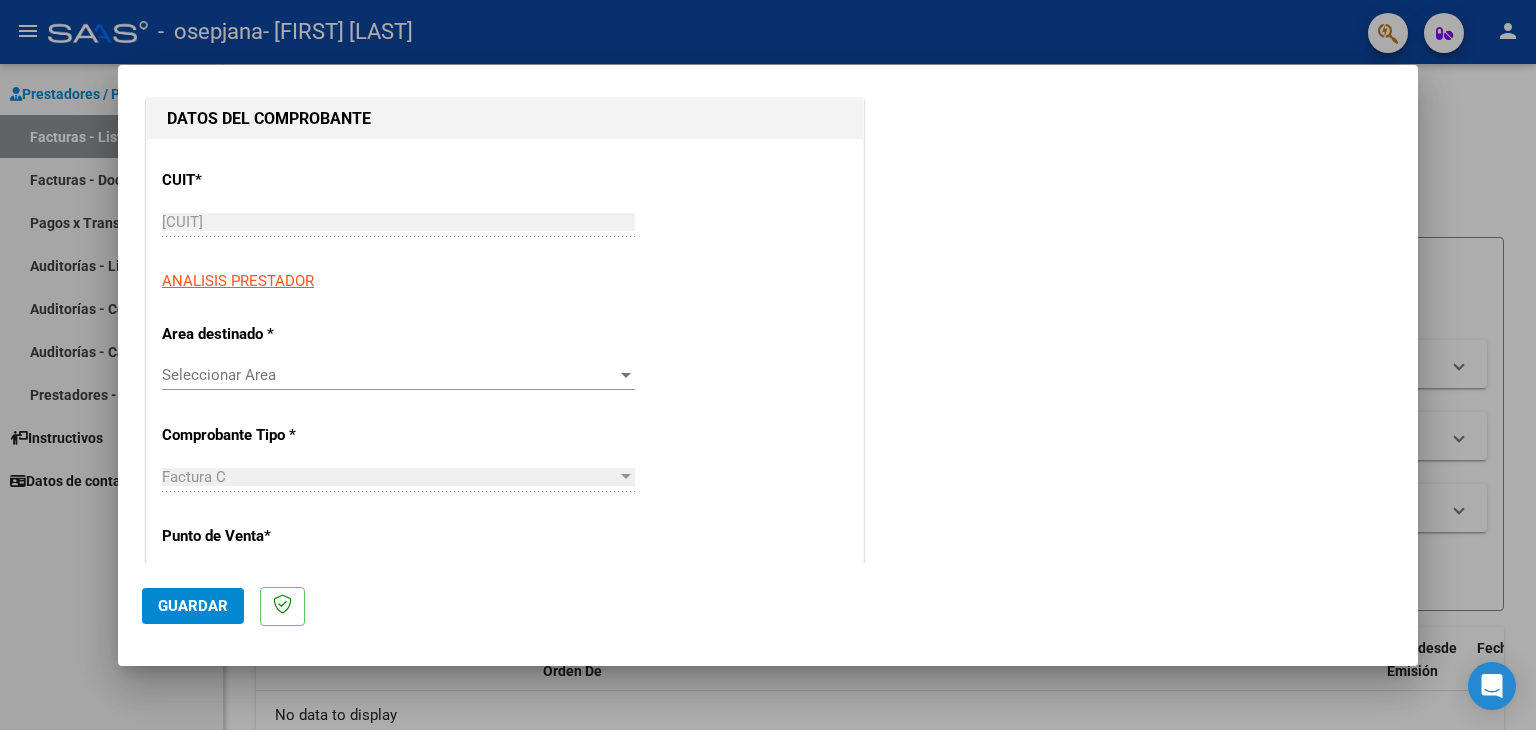 click on "Seleccionar Area" at bounding box center (389, 375) 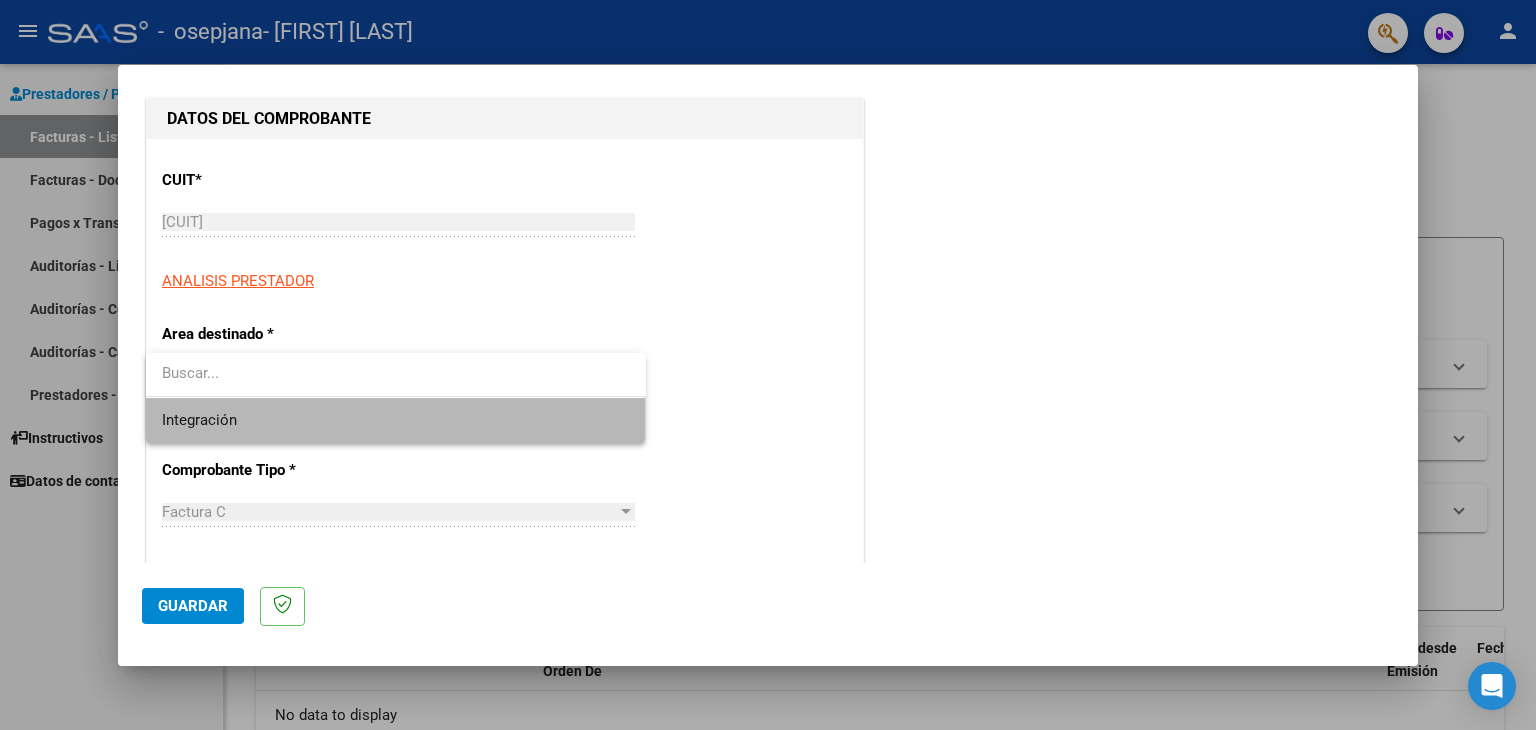 click on "Integración" at bounding box center [396, 420] 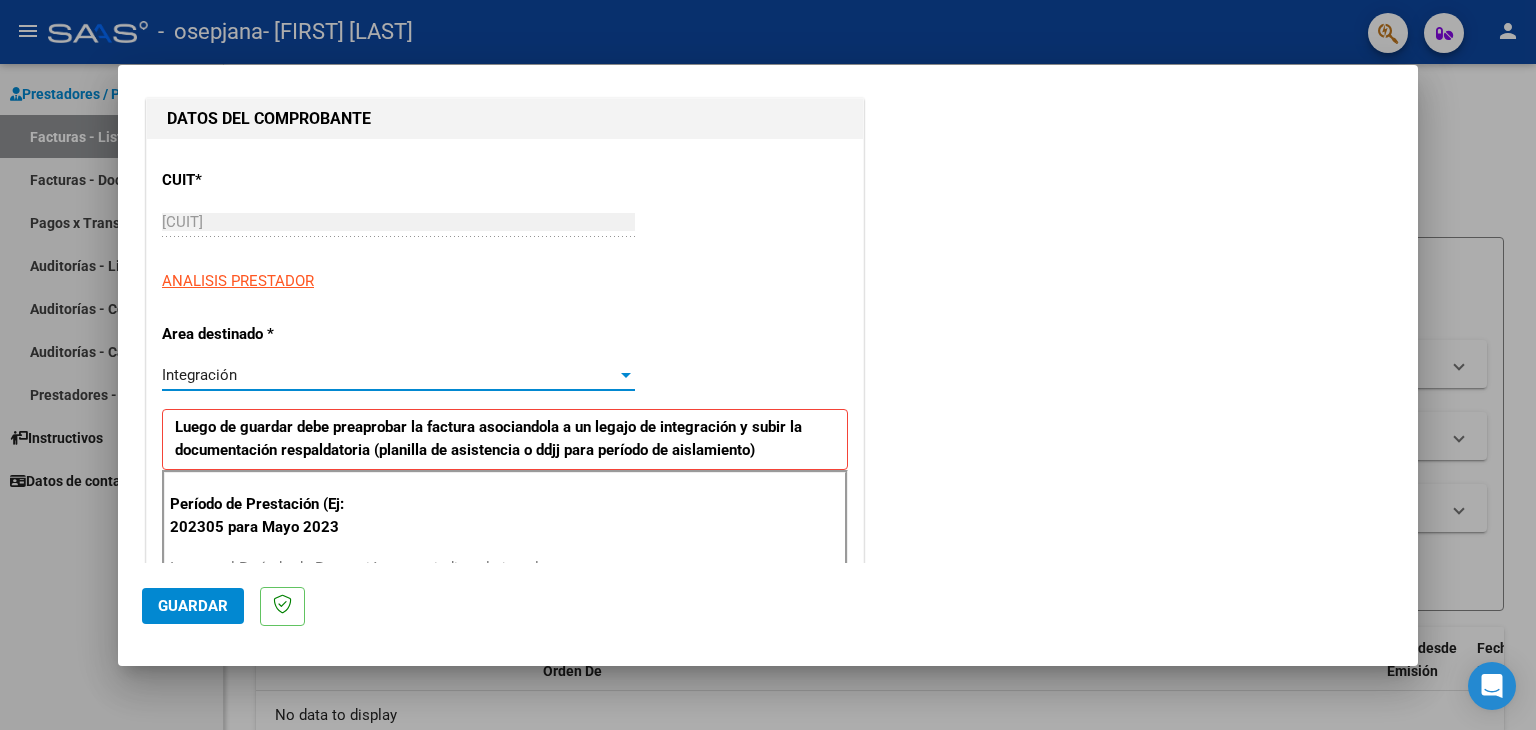 scroll, scrollTop: 300, scrollLeft: 0, axis: vertical 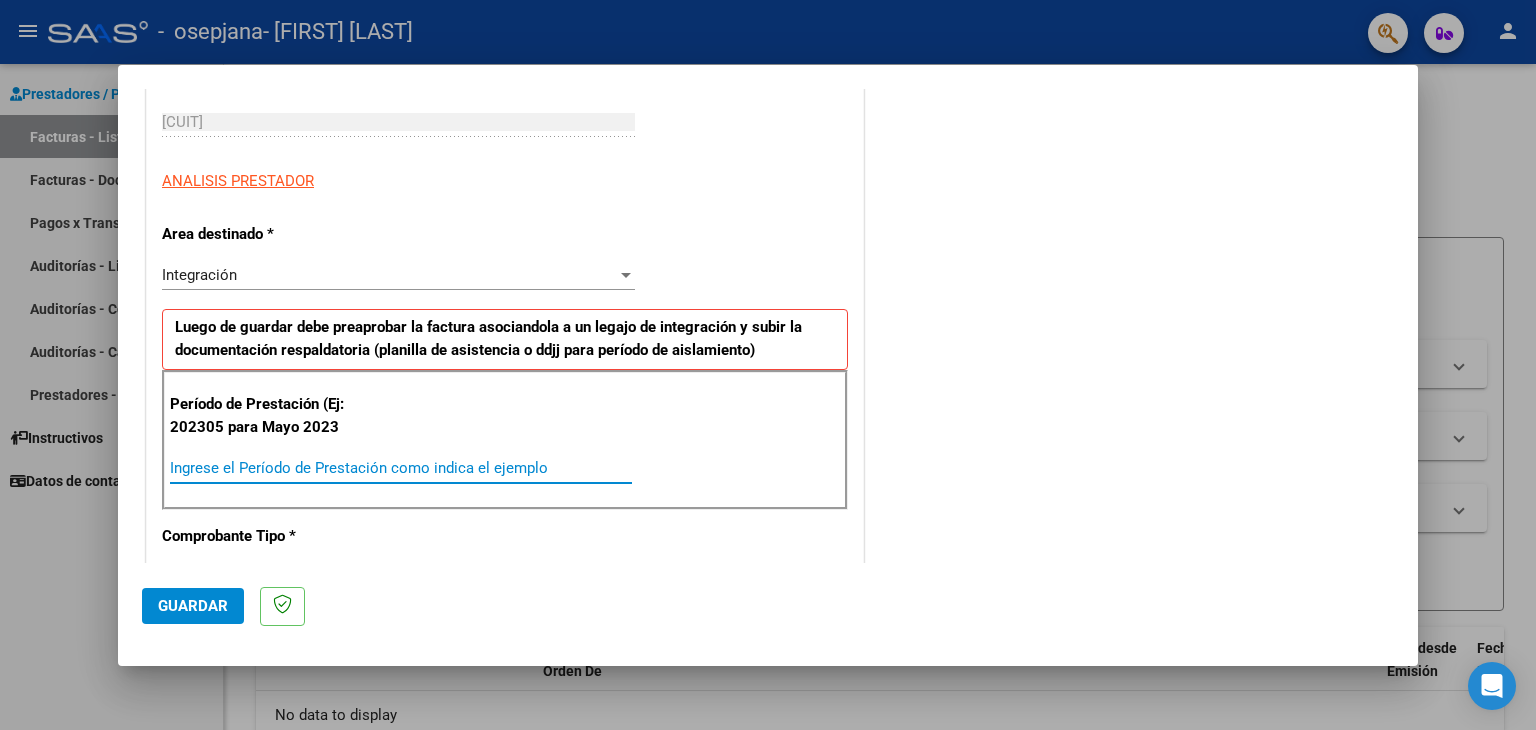 click on "Ingrese el Período de Prestación como indica el ejemplo" at bounding box center (401, 468) 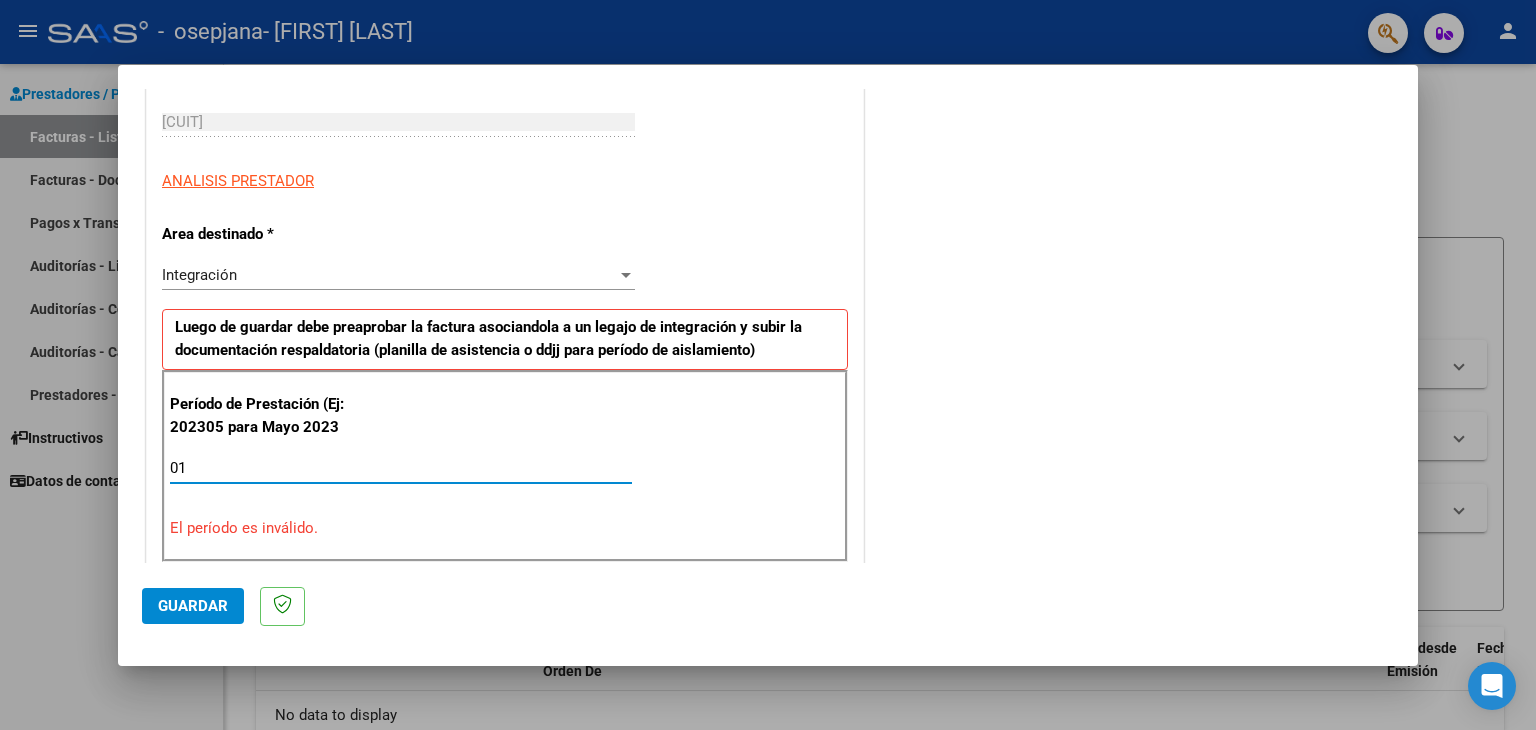 type on "0" 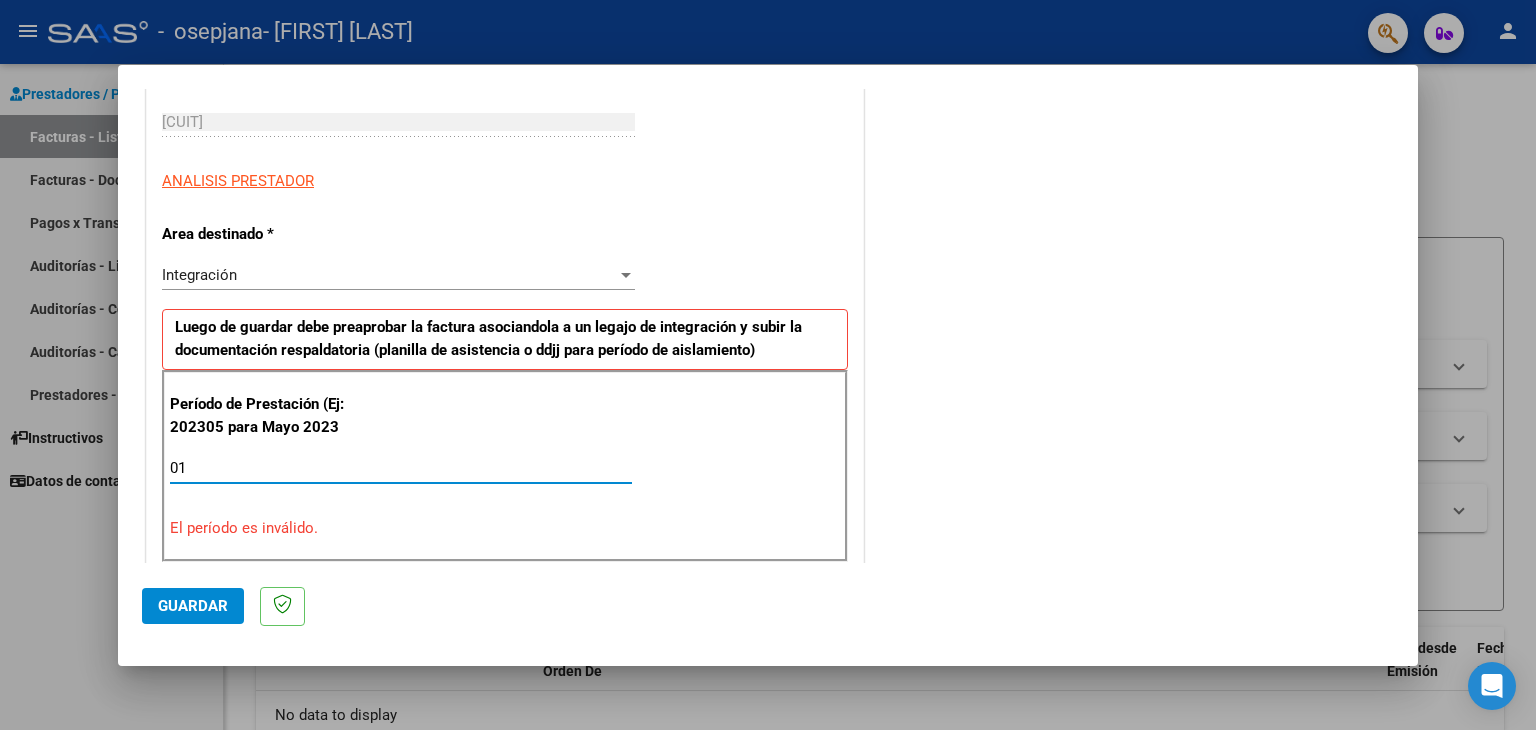 type on "0" 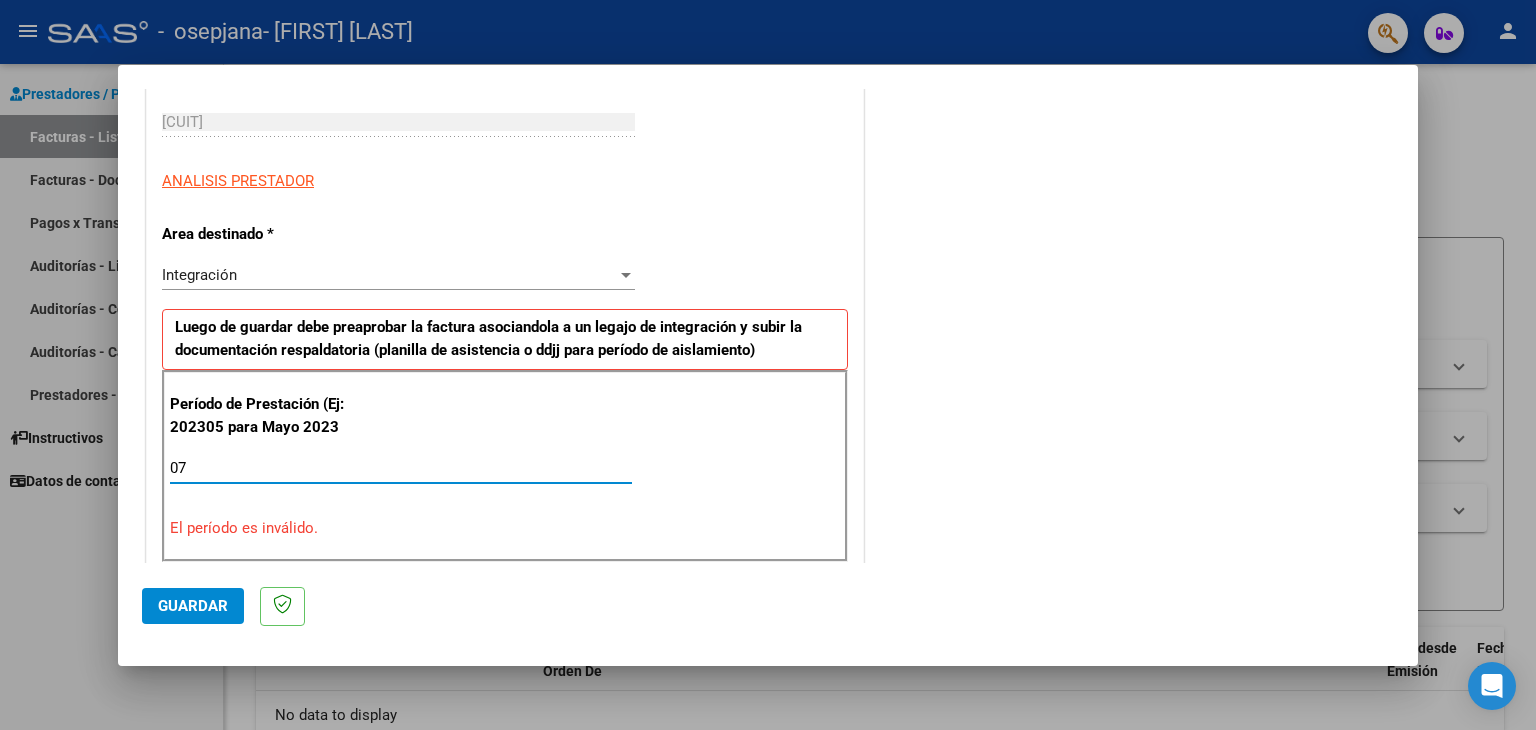 type on "0" 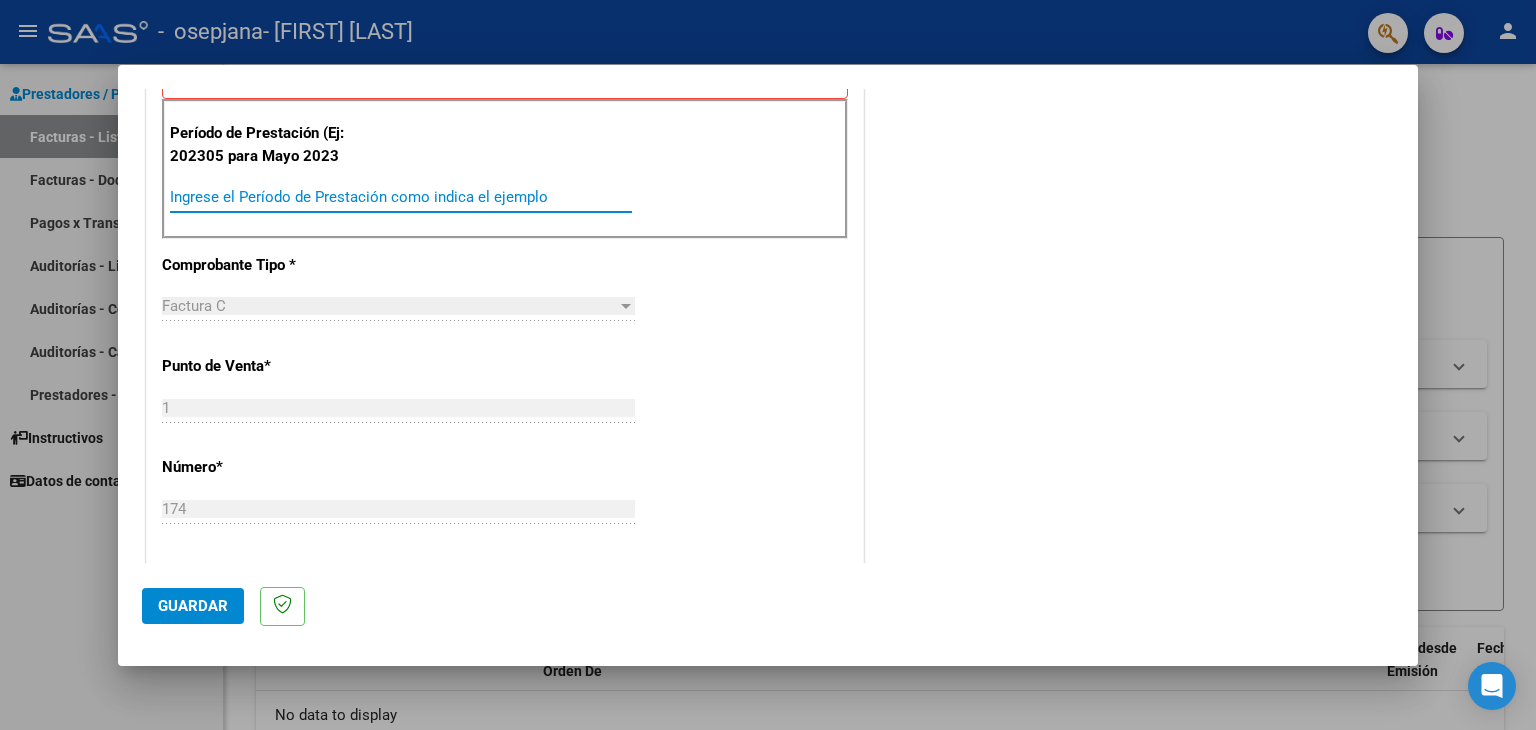 scroll, scrollTop: 600, scrollLeft: 0, axis: vertical 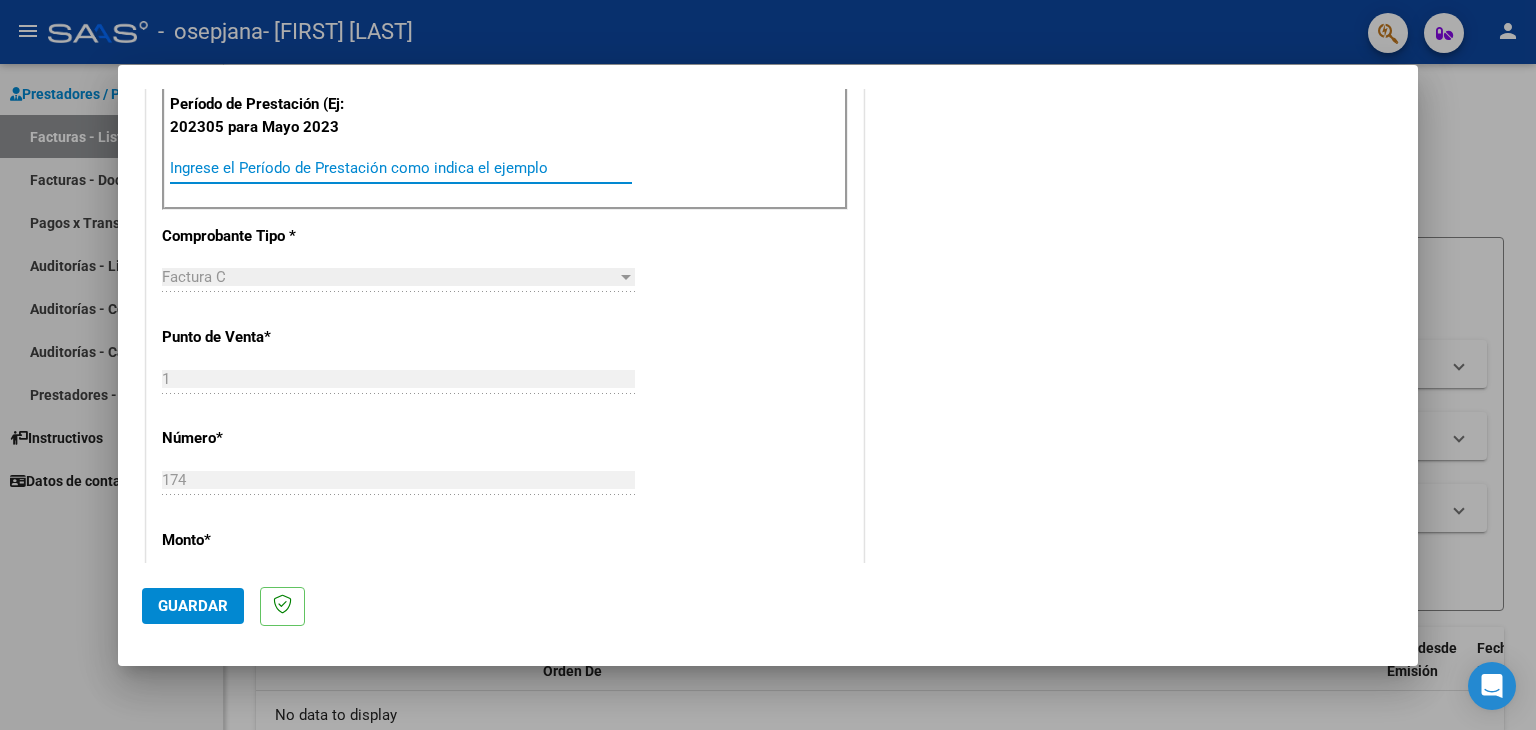 click on "CUIT  *   [CUIT] Ingresar CUIT  ANALISIS PRESTADOR  Area destinado * Integración Seleccionar Area Luego de guardar debe preaprobar la factura asociandola a un legajo de integración y subir la documentación respaldatoria (planilla de asistencia o ddjj para período de aislamiento)  Período de Prestación (Ej: 202305 para Mayo 2023    Ingrese el Período de Prestación como indica el ejemplo   Comprobante Tipo * Factura C Seleccionar Tipo Punto de Venta  *   1 Ingresar el Nro.  Número  *   174 Ingresar el Nro.  Monto  *   $ 98.964,88 Ingresar el monto  Fecha del Cpbt.  *   2025-08-04 Ingresar la fecha  CAE / CAEA (no ingrese CAI)    75324575966459 Ingresar el CAE o CAEA (no ingrese CAI)  Fecha de Vencimiento    Ingresar la fecha  Ref. Externa    Ingresar la ref.  N° Liquidación    Ingresar el N° Liquidación" at bounding box center (505, 472) 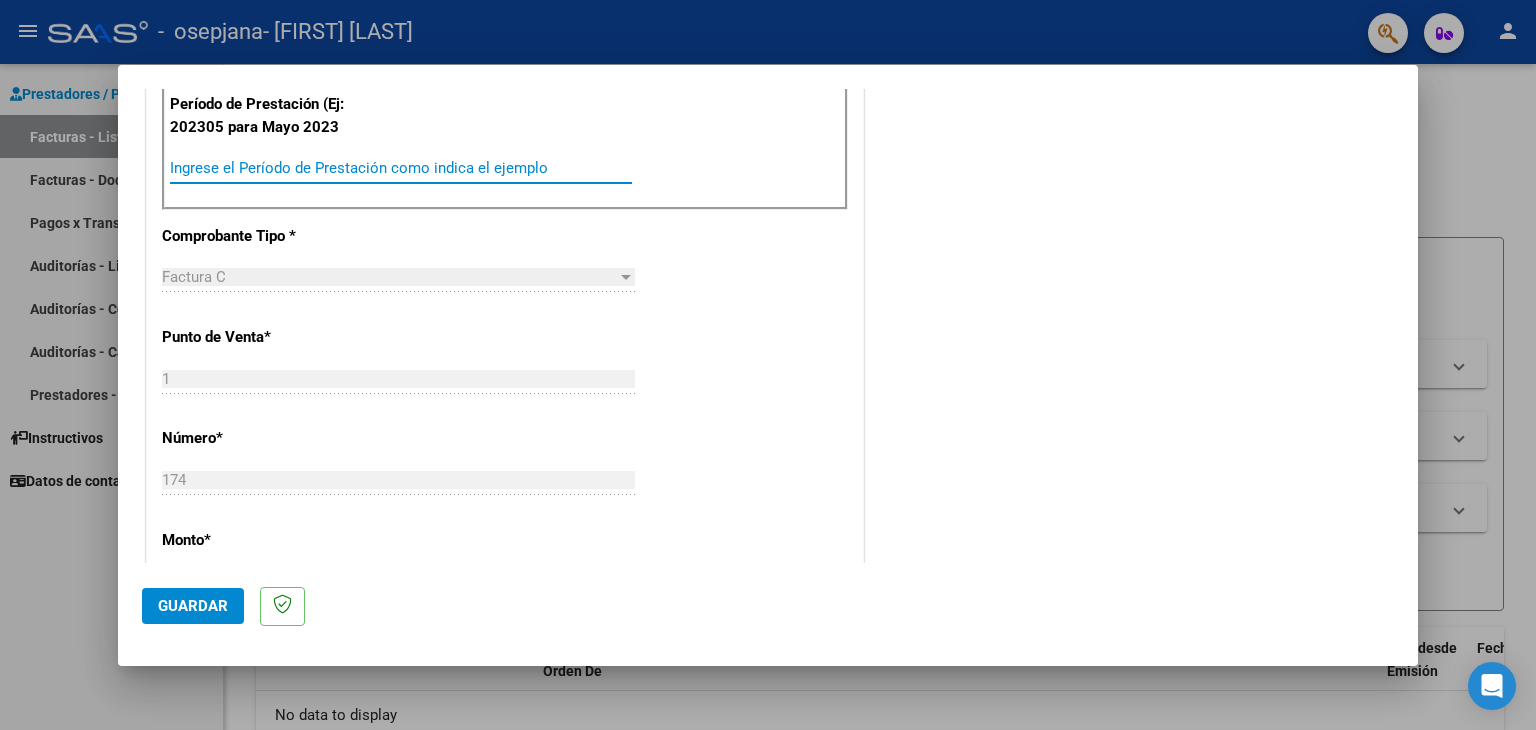 click on "Ingrese el Período de Prestación como indica el ejemplo" at bounding box center (401, 168) 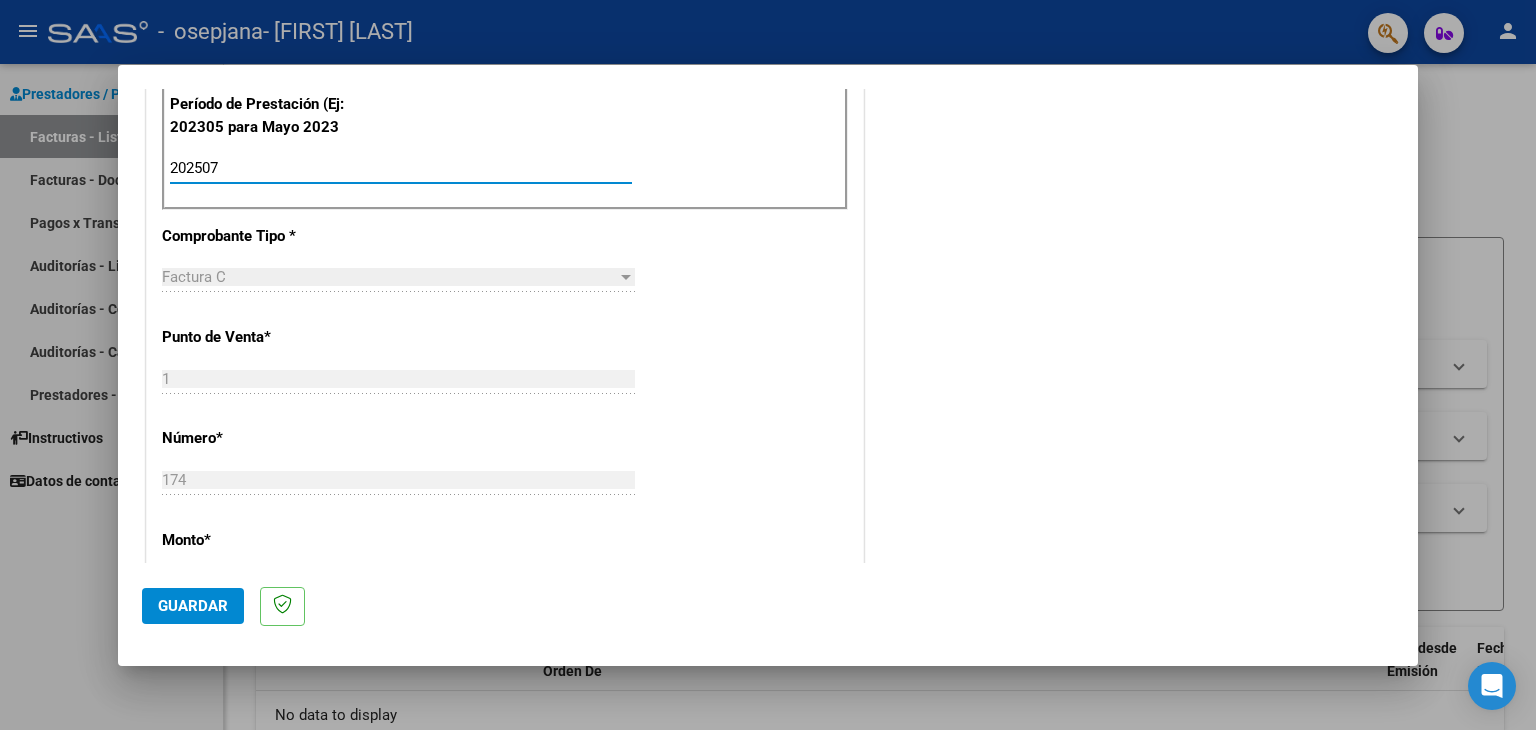 type on "202507" 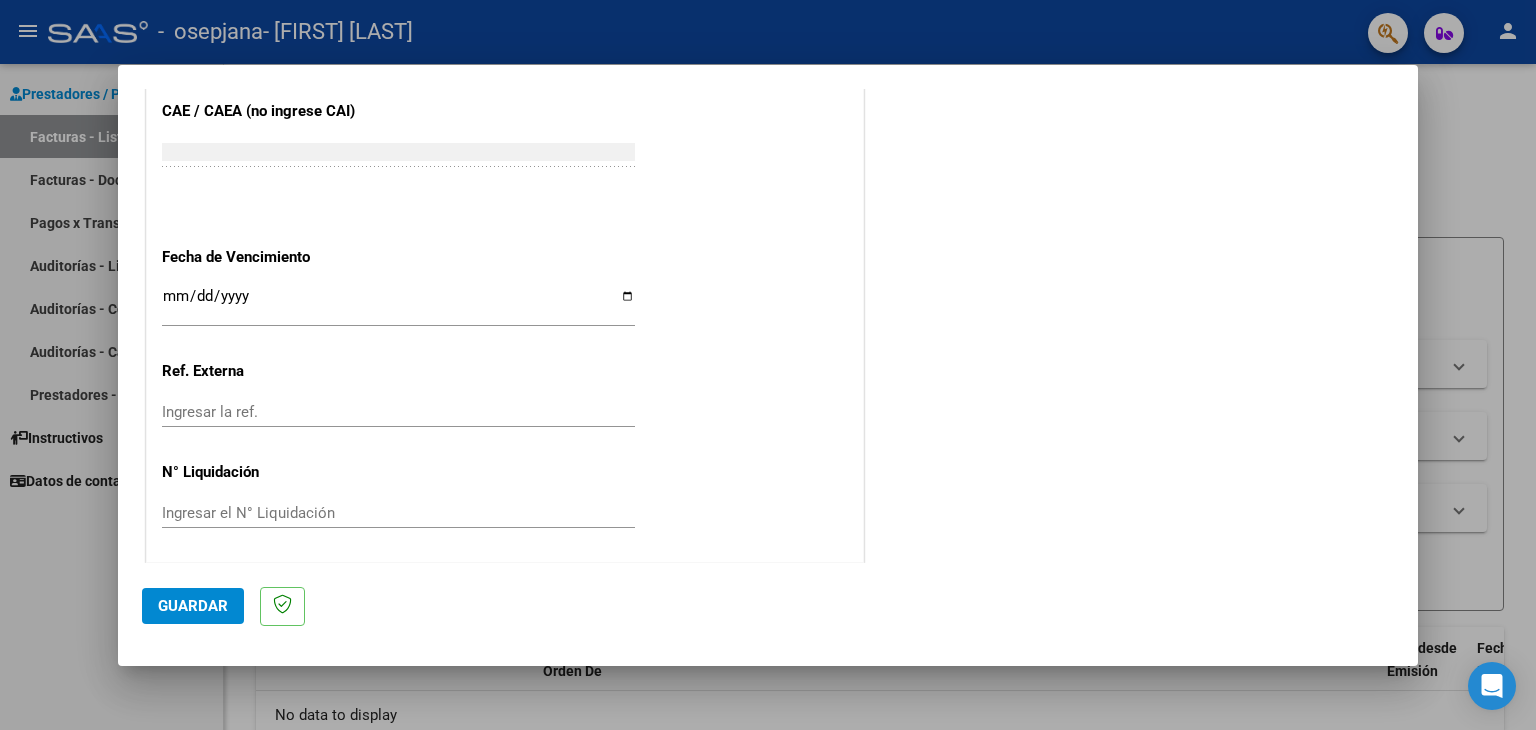 scroll, scrollTop: 1245, scrollLeft: 0, axis: vertical 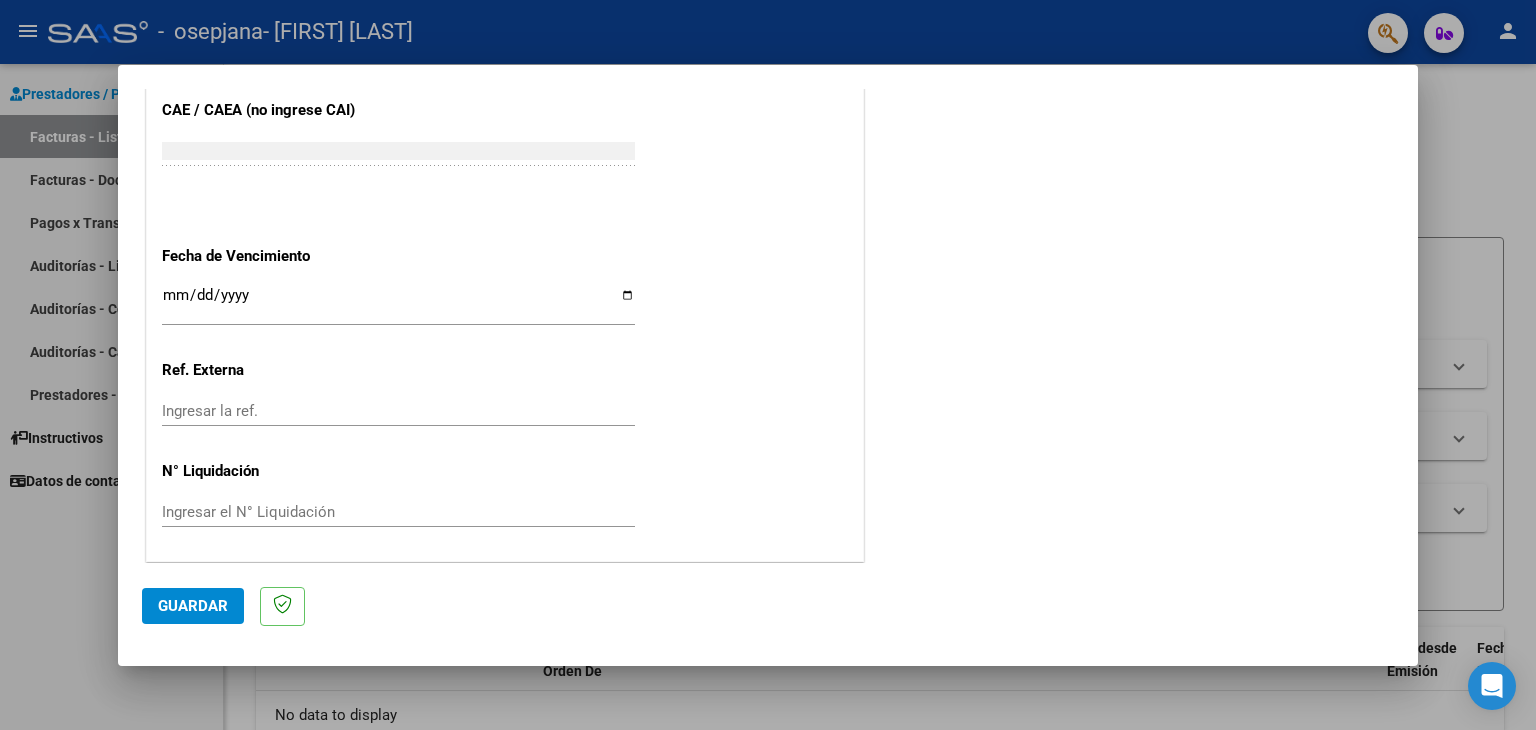 click on "Guardar" 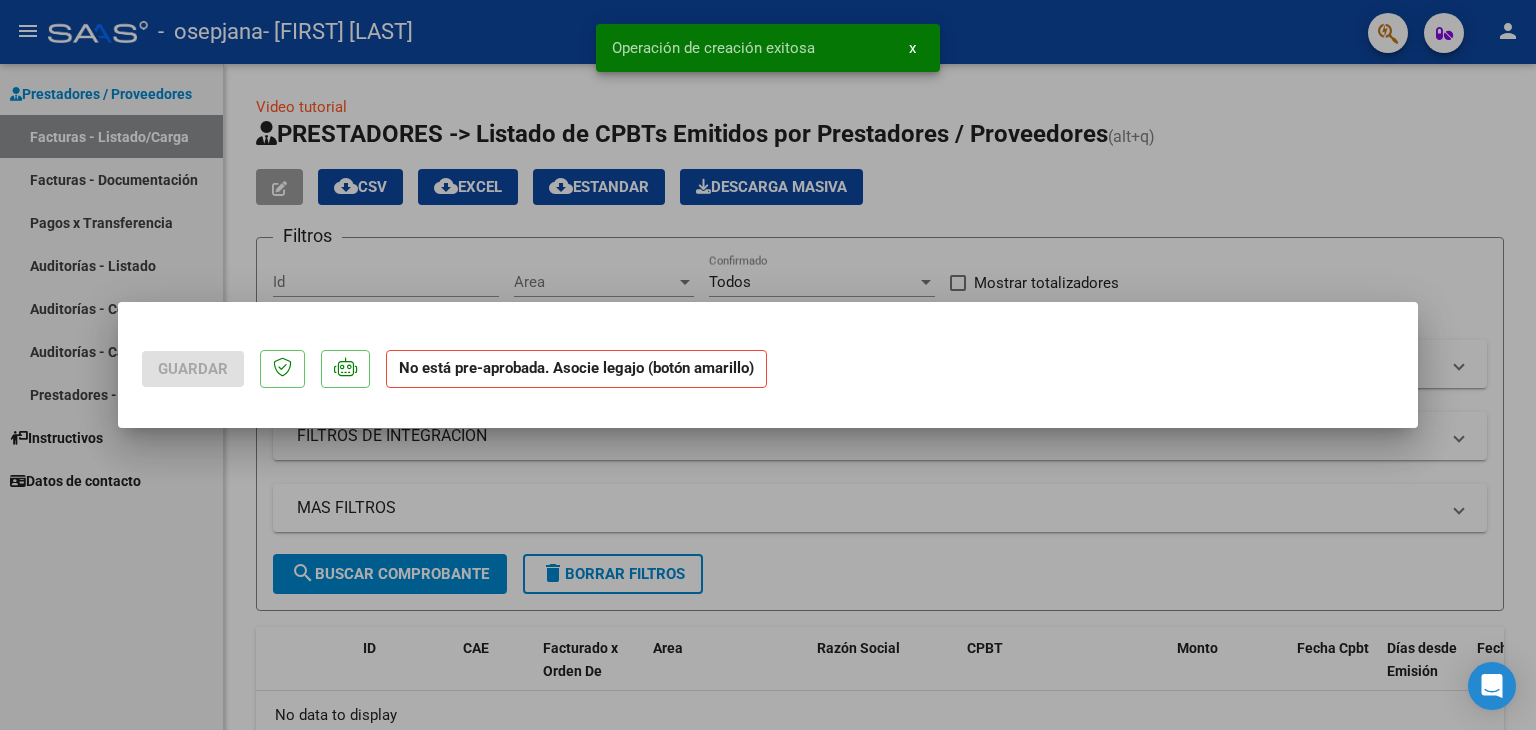 scroll, scrollTop: 0, scrollLeft: 0, axis: both 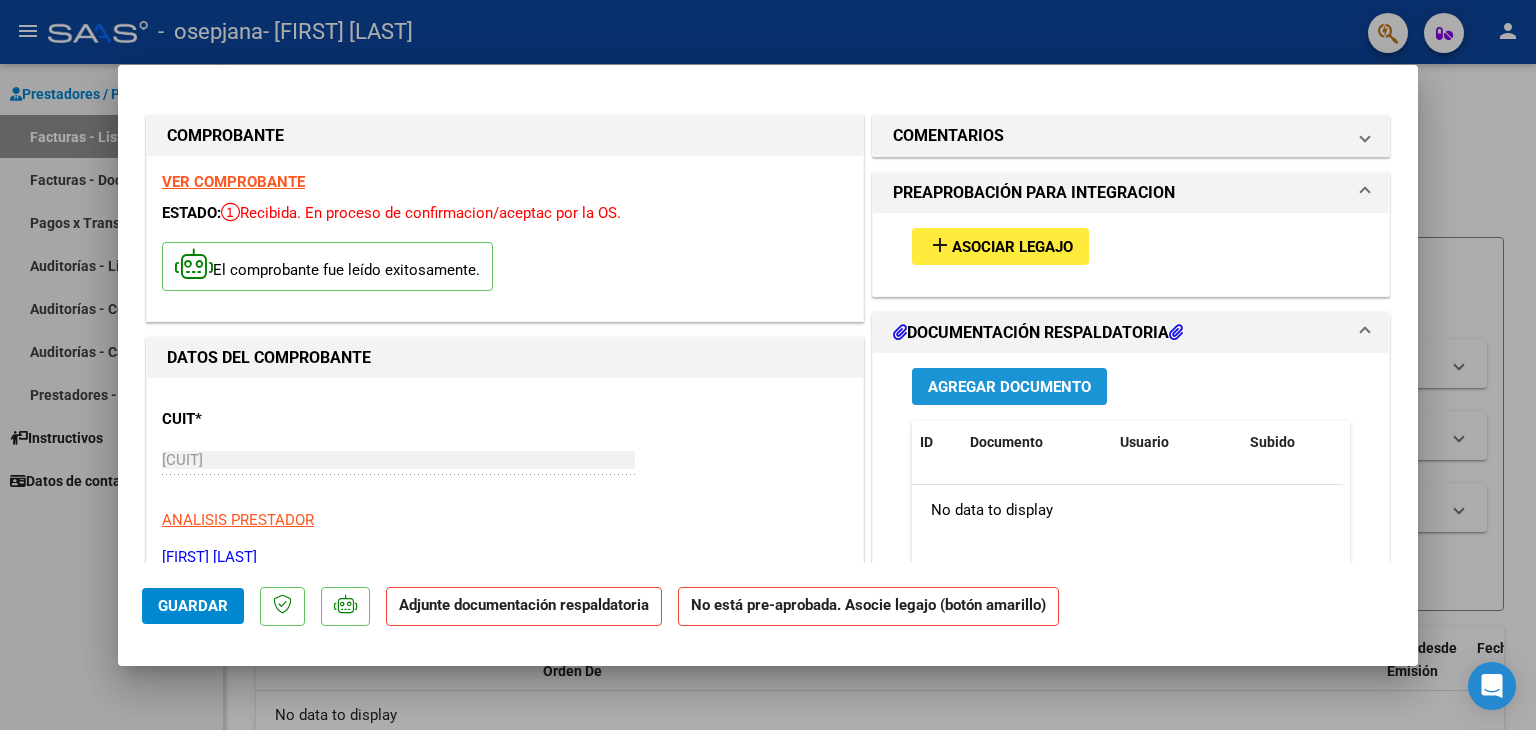 click on "Agregar Documento" at bounding box center (1009, 387) 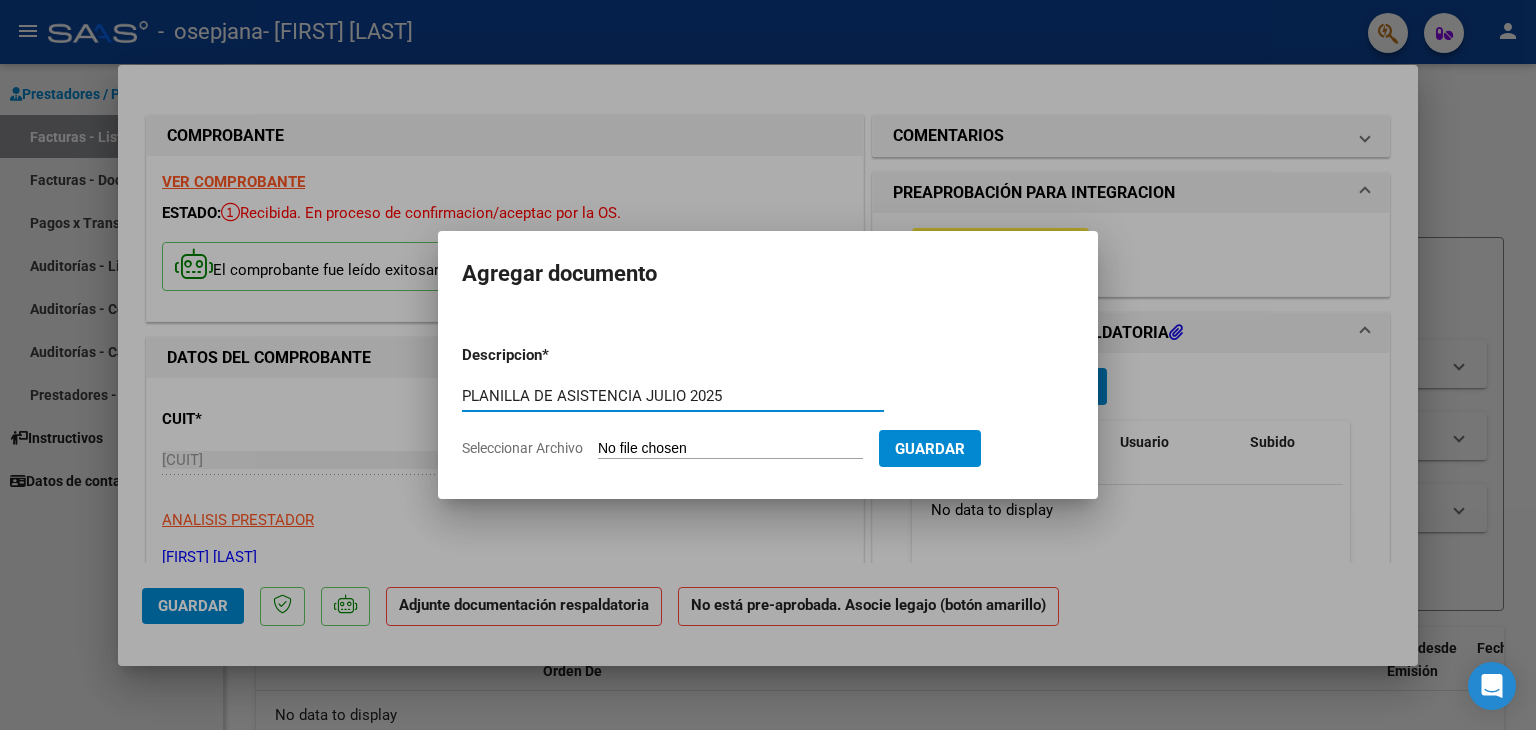 type on "PLANILLA DE ASISTENCIA JULIO 2025" 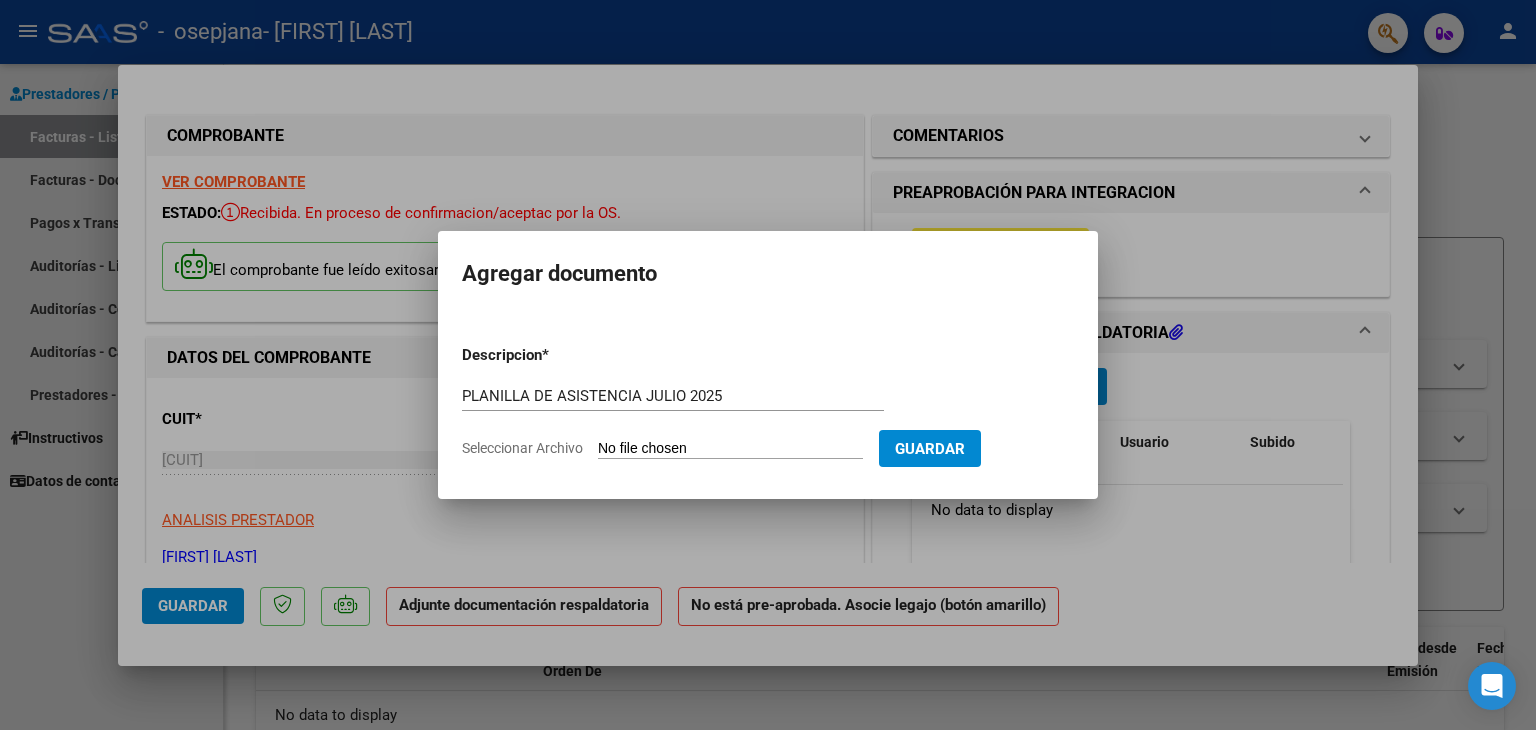 type on "C:\fakepath\PLANILLA JULIO 2025- [FIRST] [LAST].pdf" 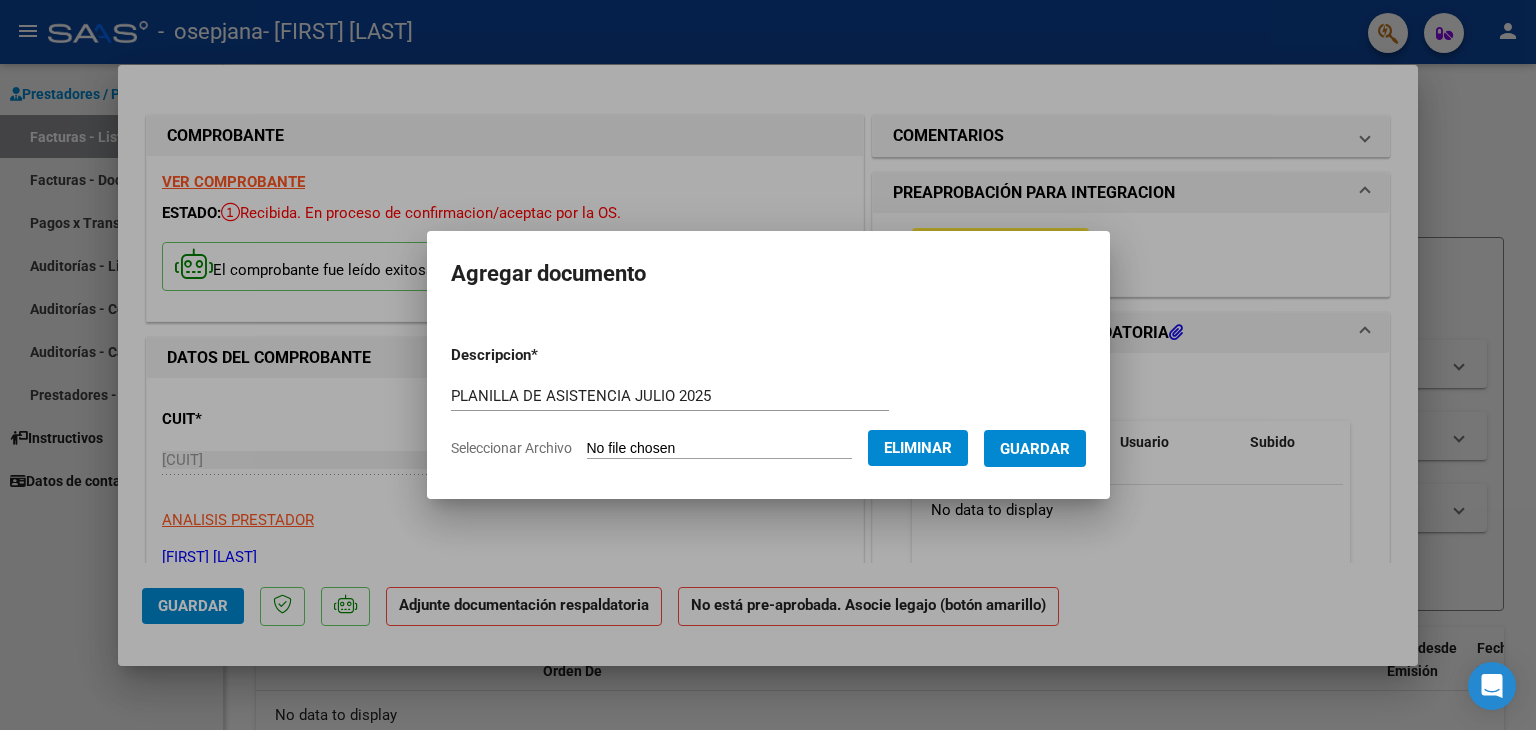 click on "Guardar" at bounding box center (1035, 449) 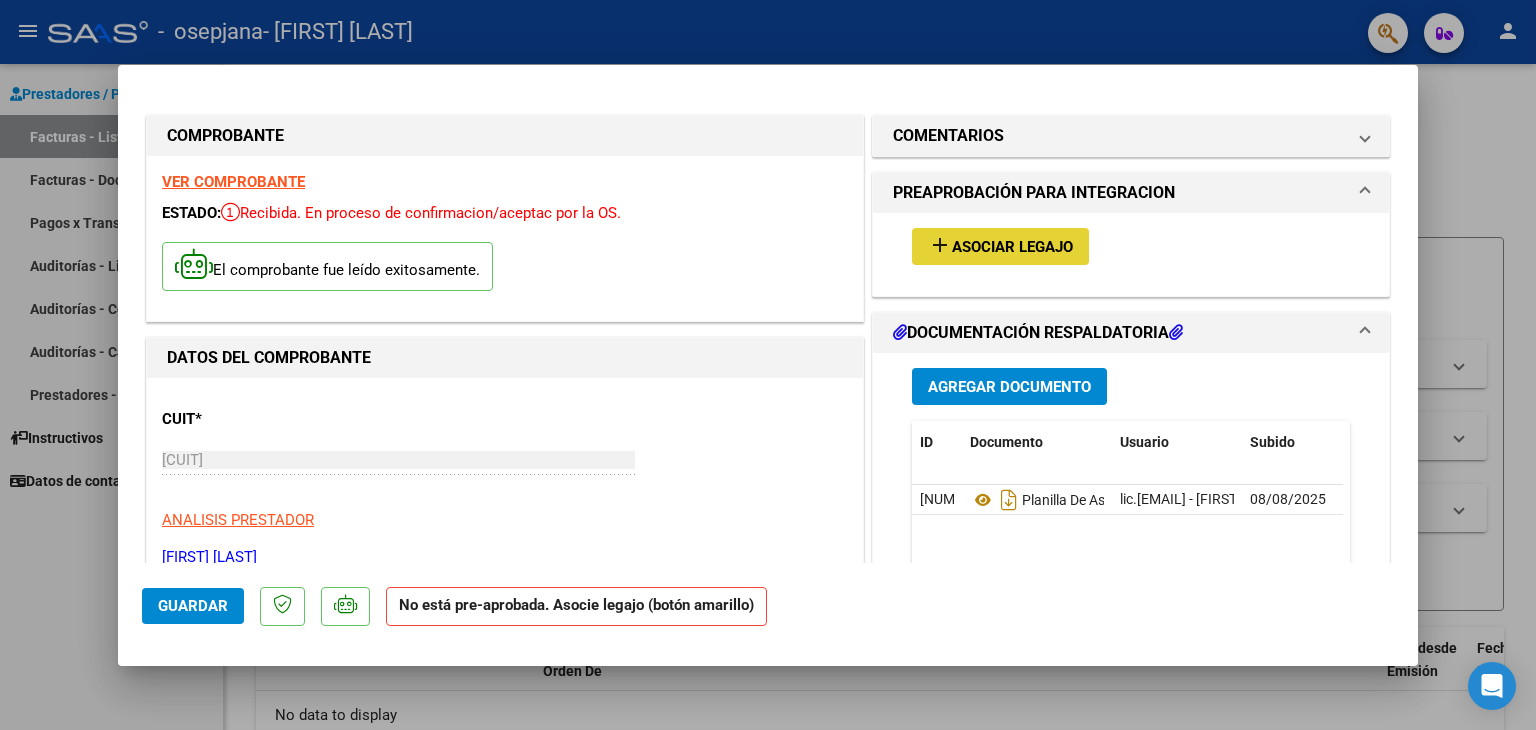 click on "Asociar Legajo" at bounding box center (1012, 247) 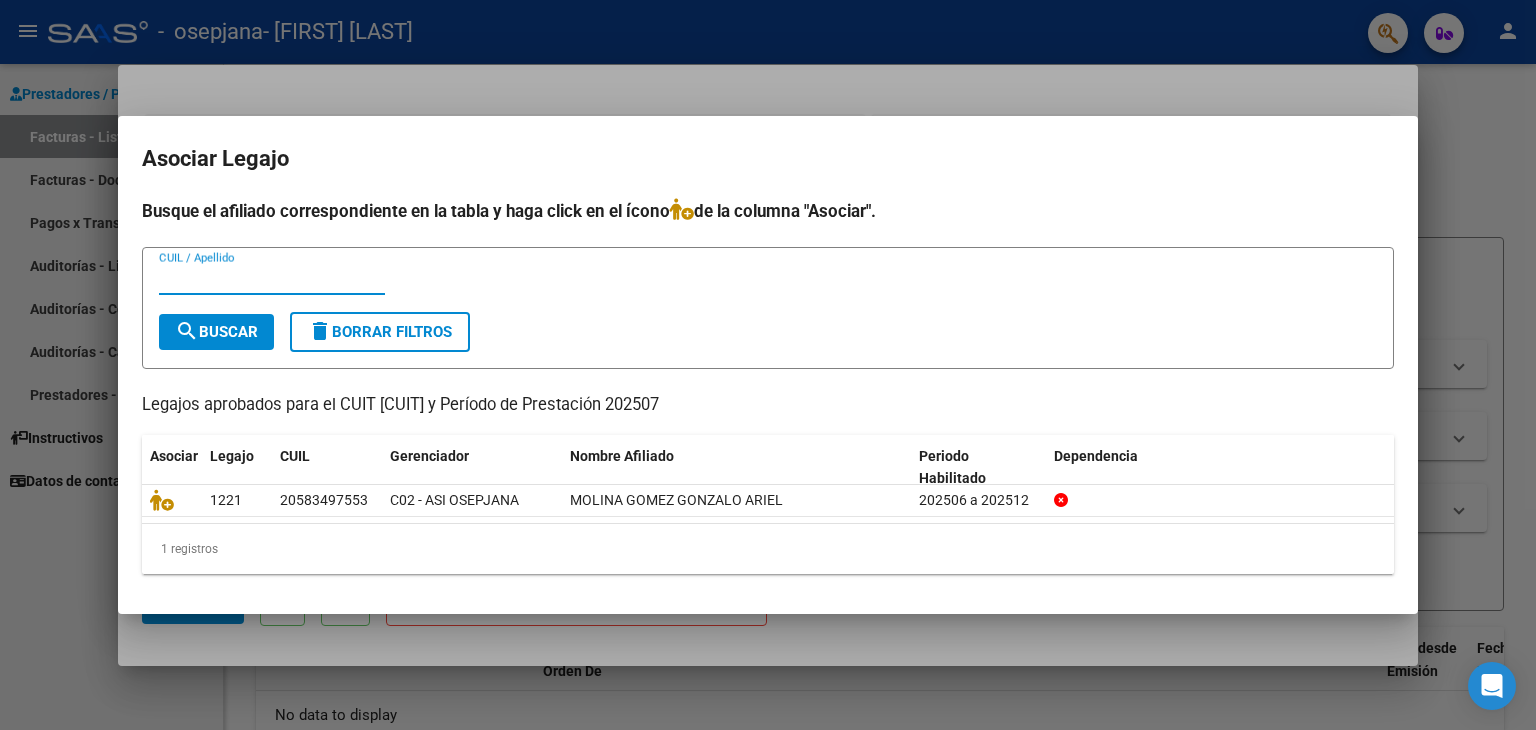 paste on "20583497553" 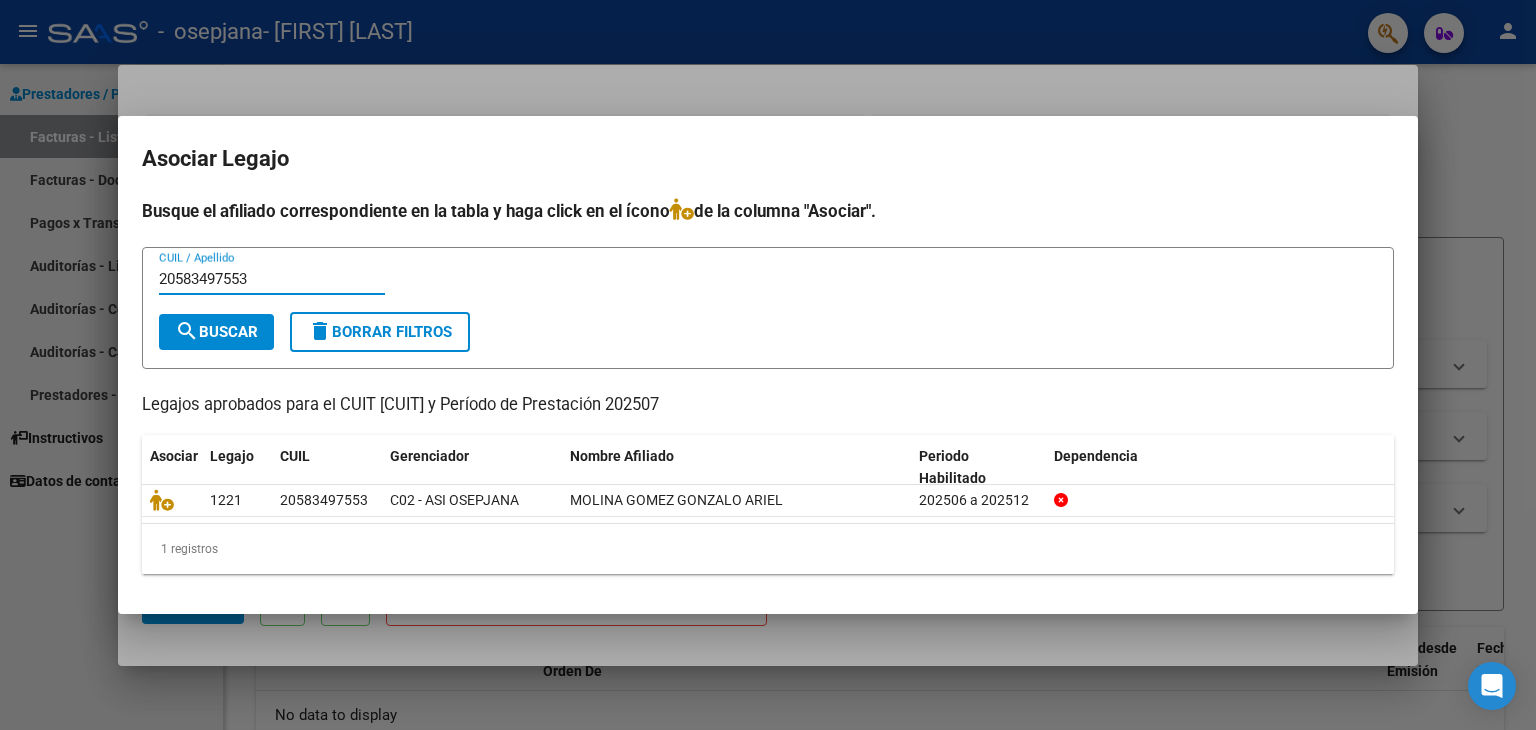 type on "20583497553" 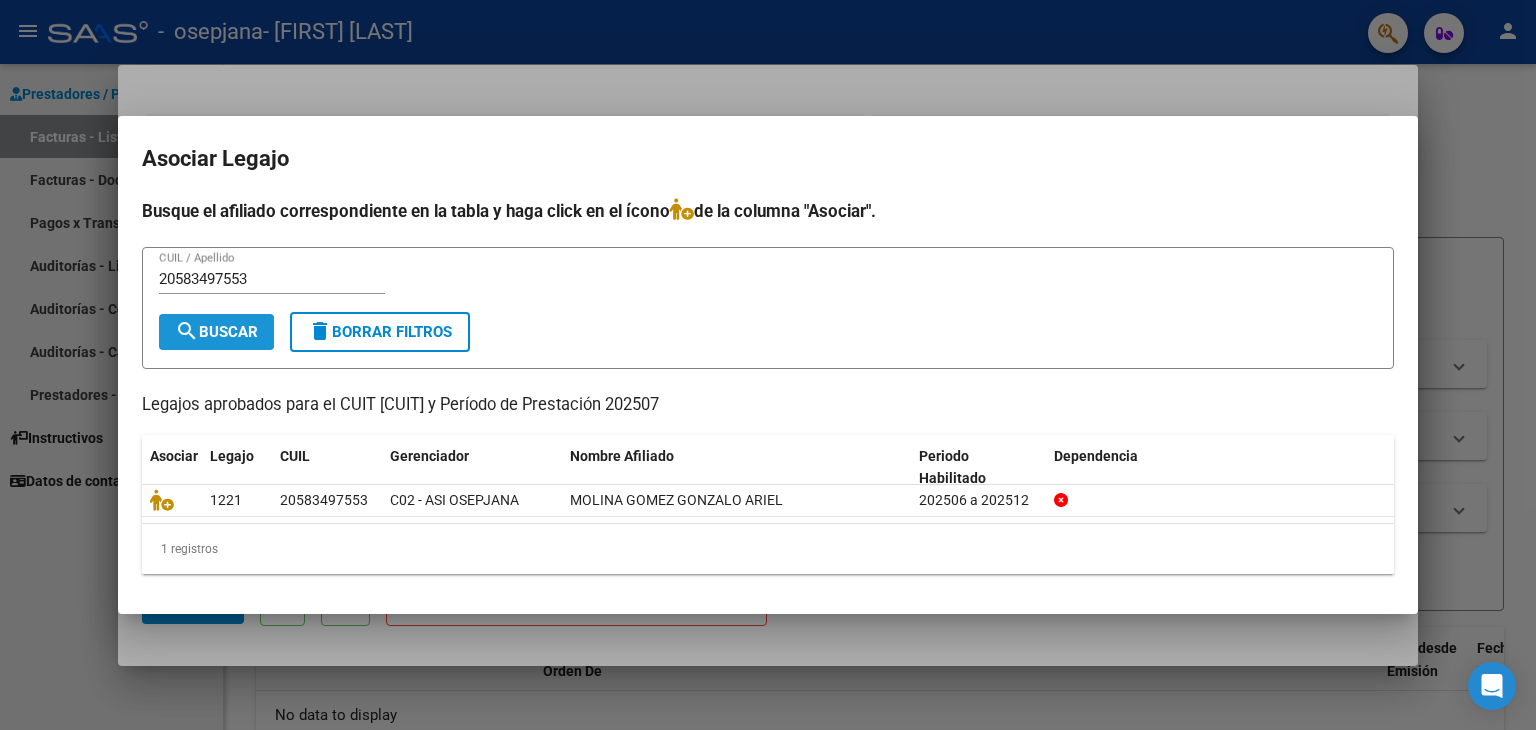click on "search  Buscar" at bounding box center (216, 332) 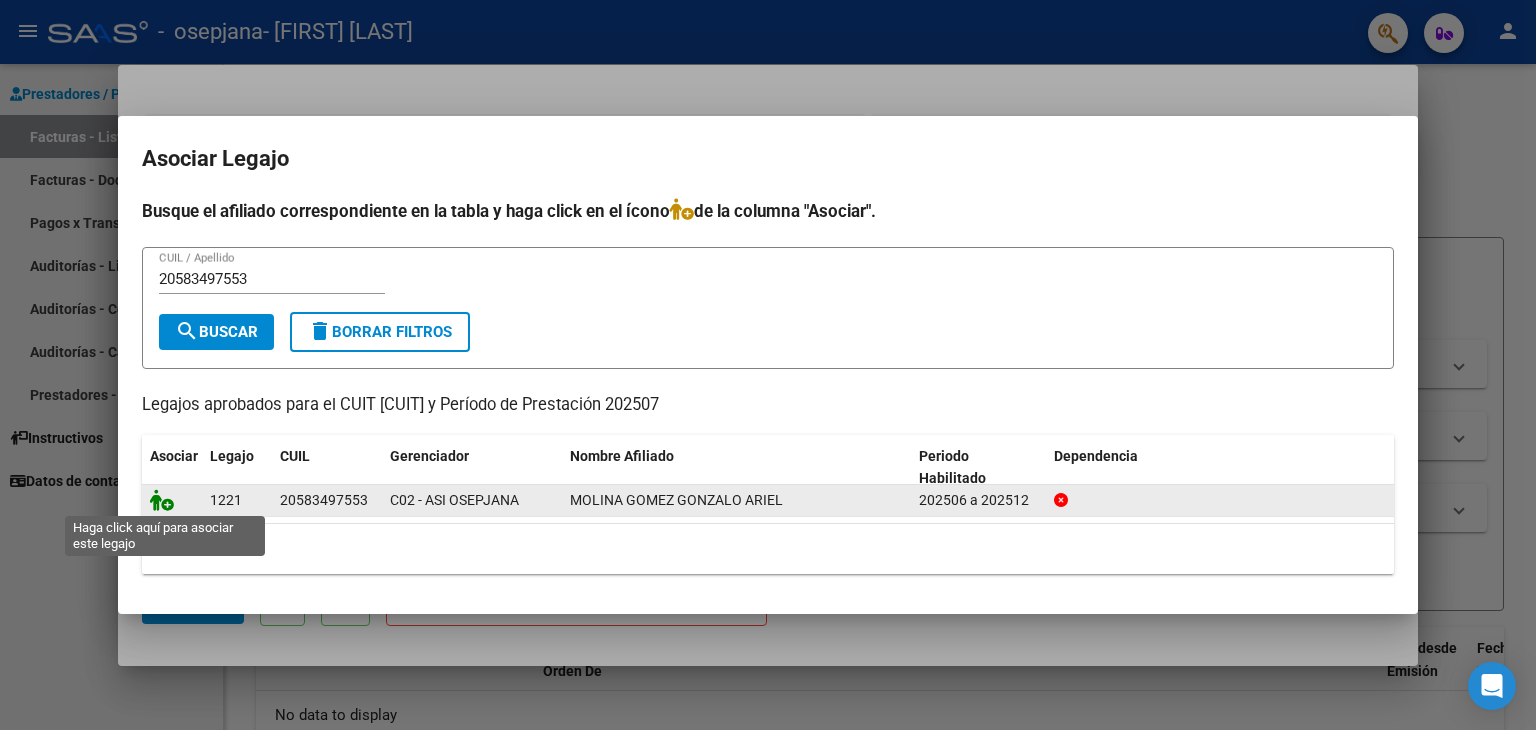 click 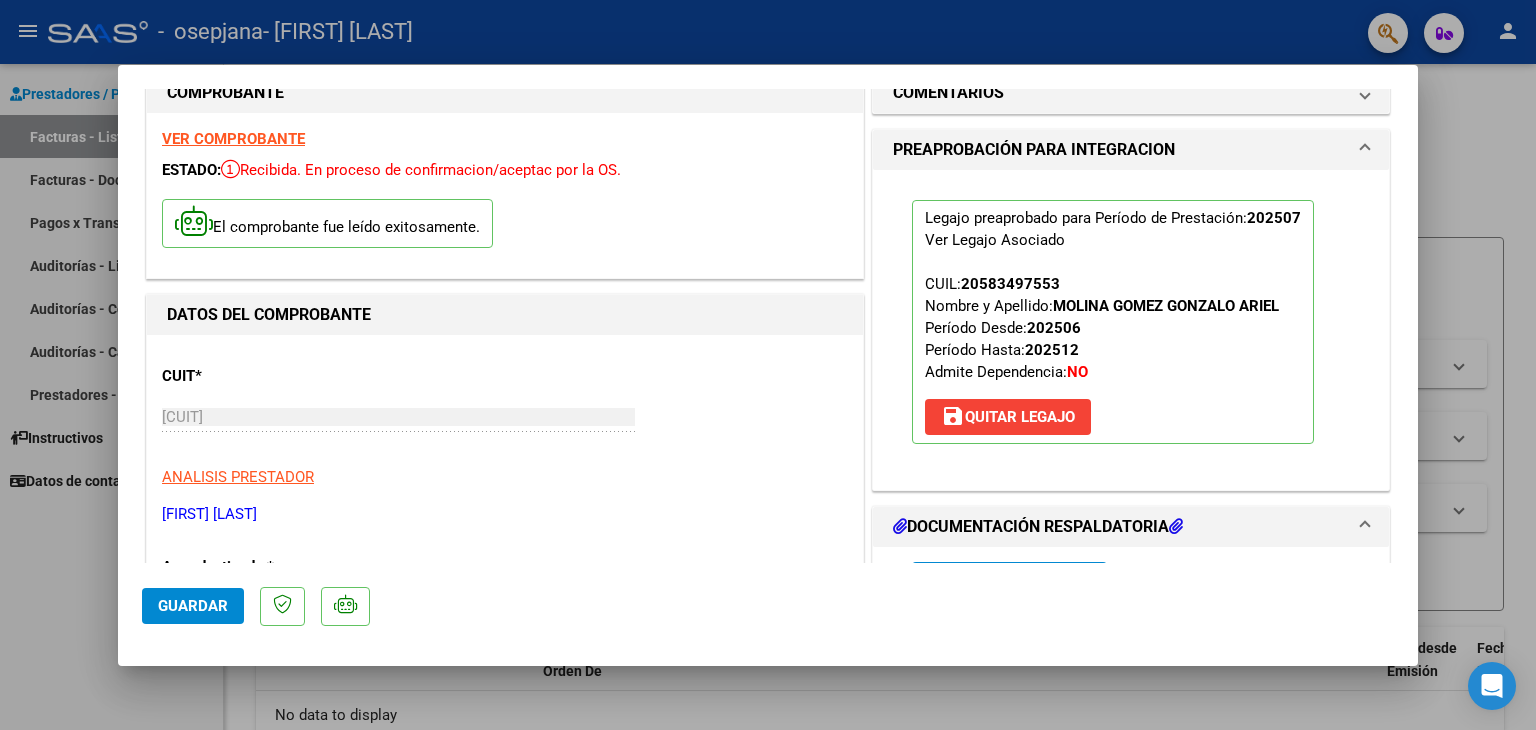 scroll, scrollTop: 0, scrollLeft: 0, axis: both 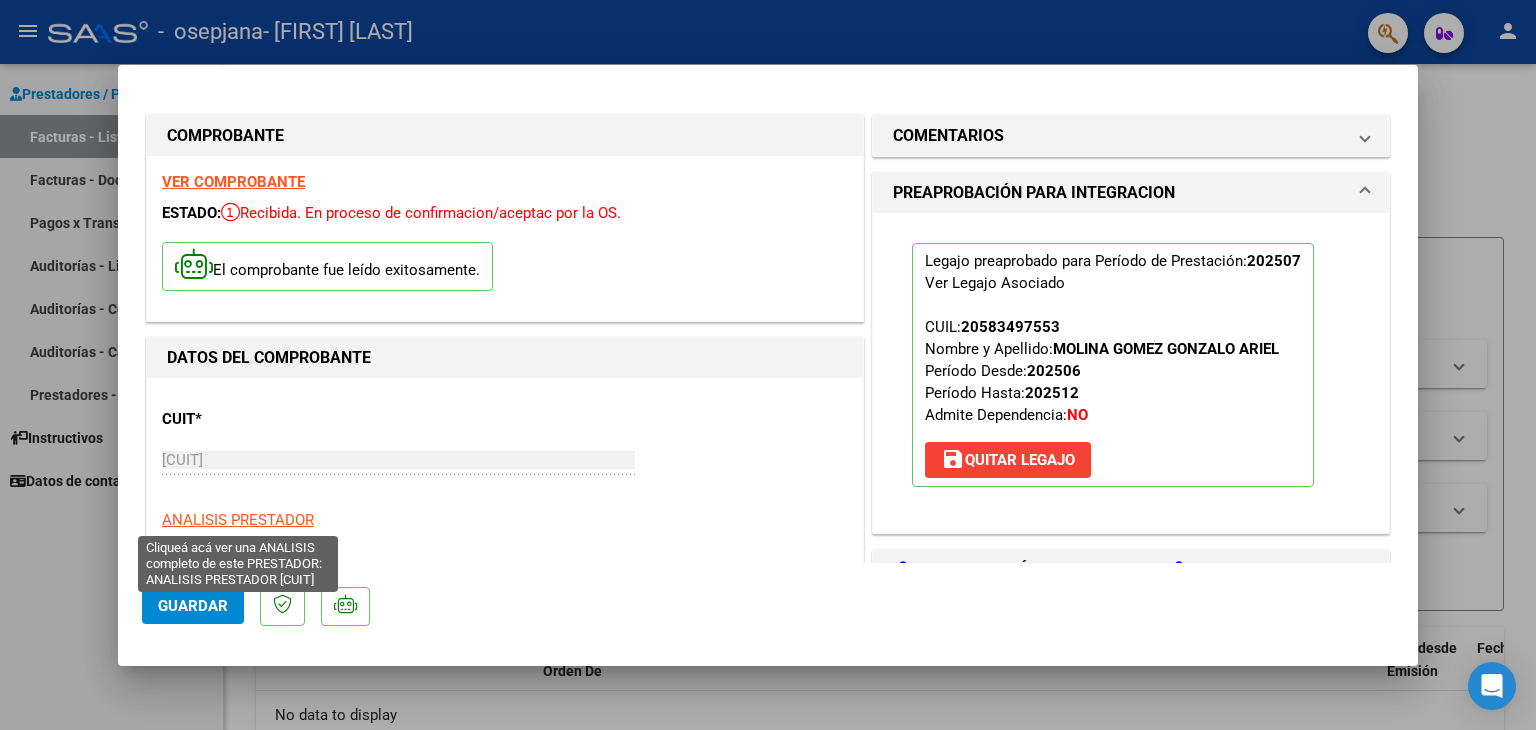click on "ANALISIS PRESTADOR" at bounding box center [238, 520] 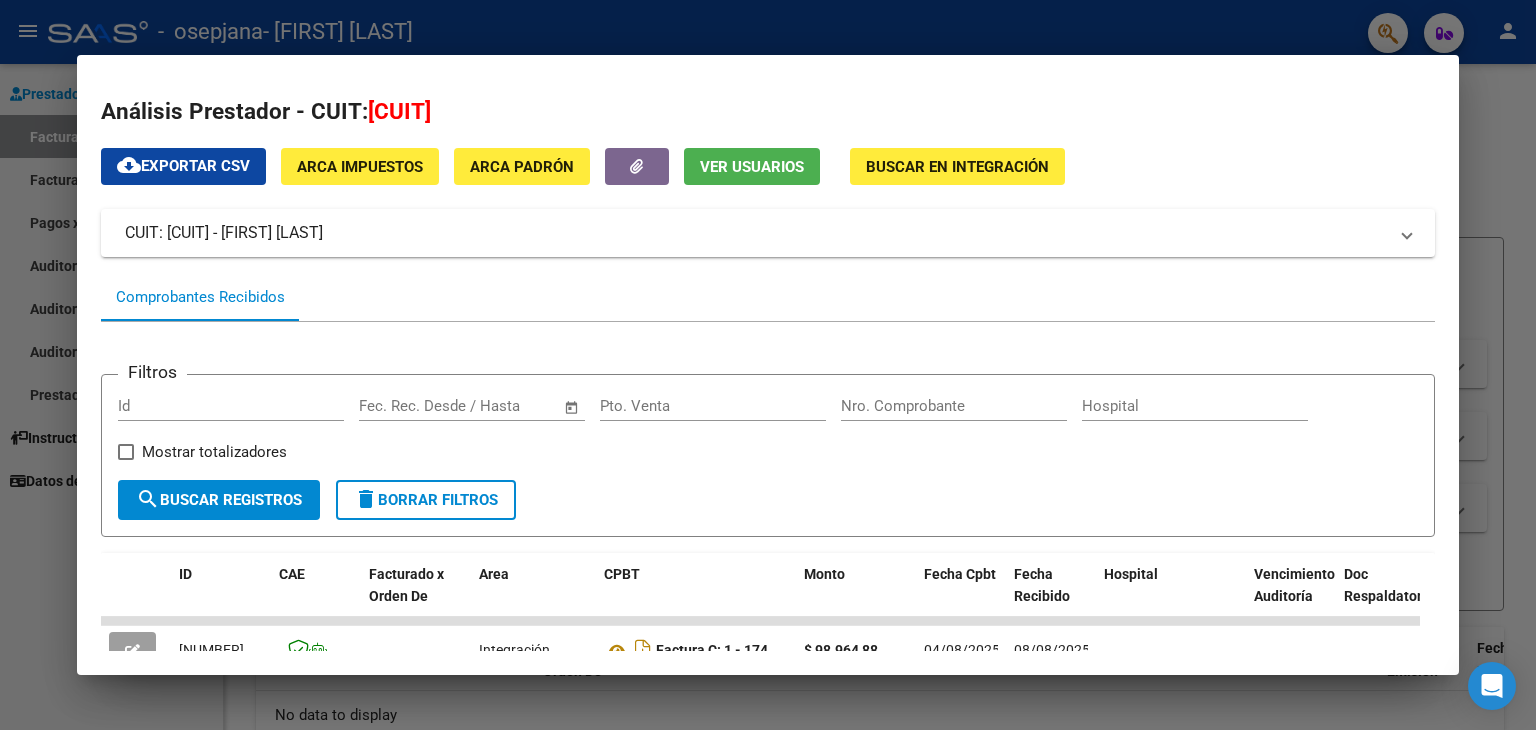 scroll, scrollTop: 0, scrollLeft: 0, axis: both 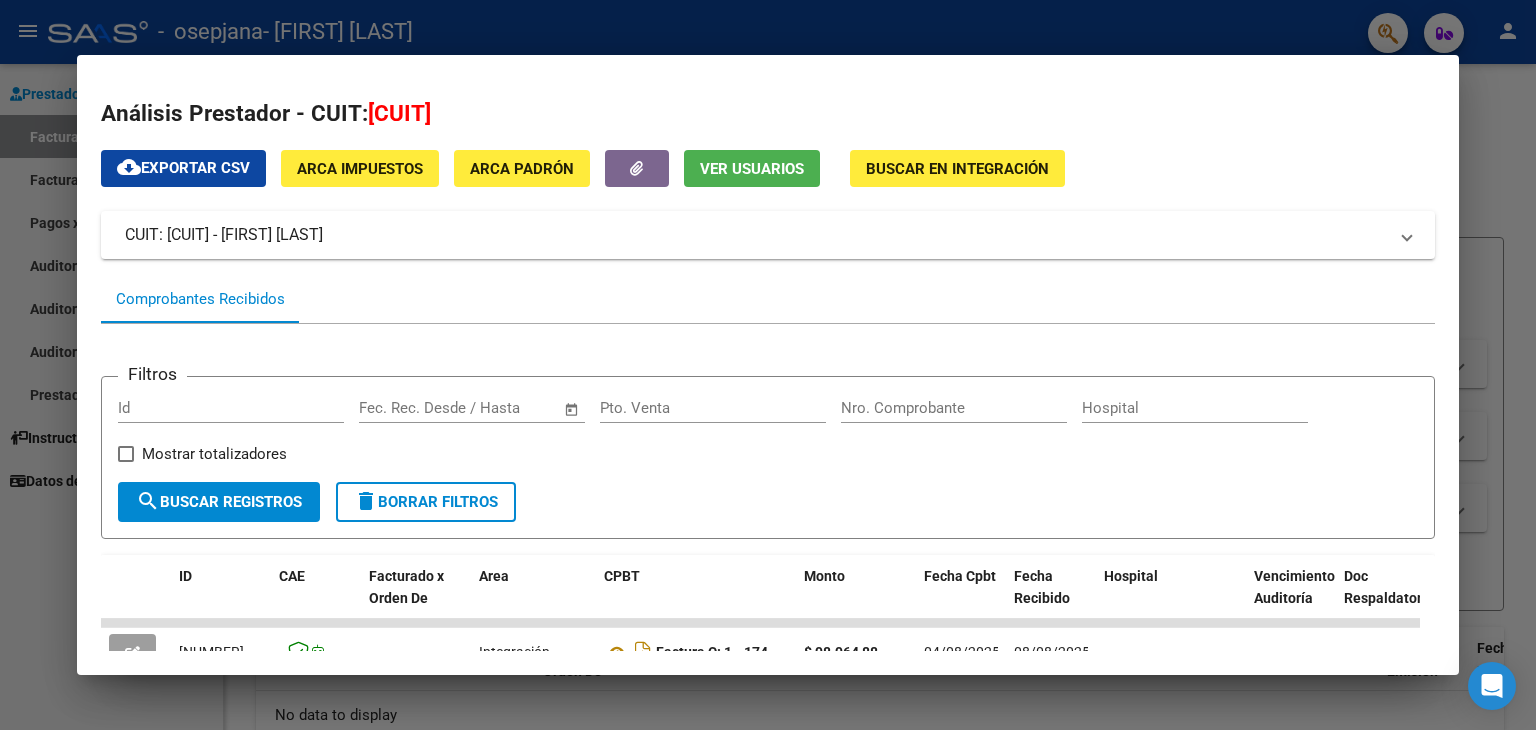 click at bounding box center [768, 365] 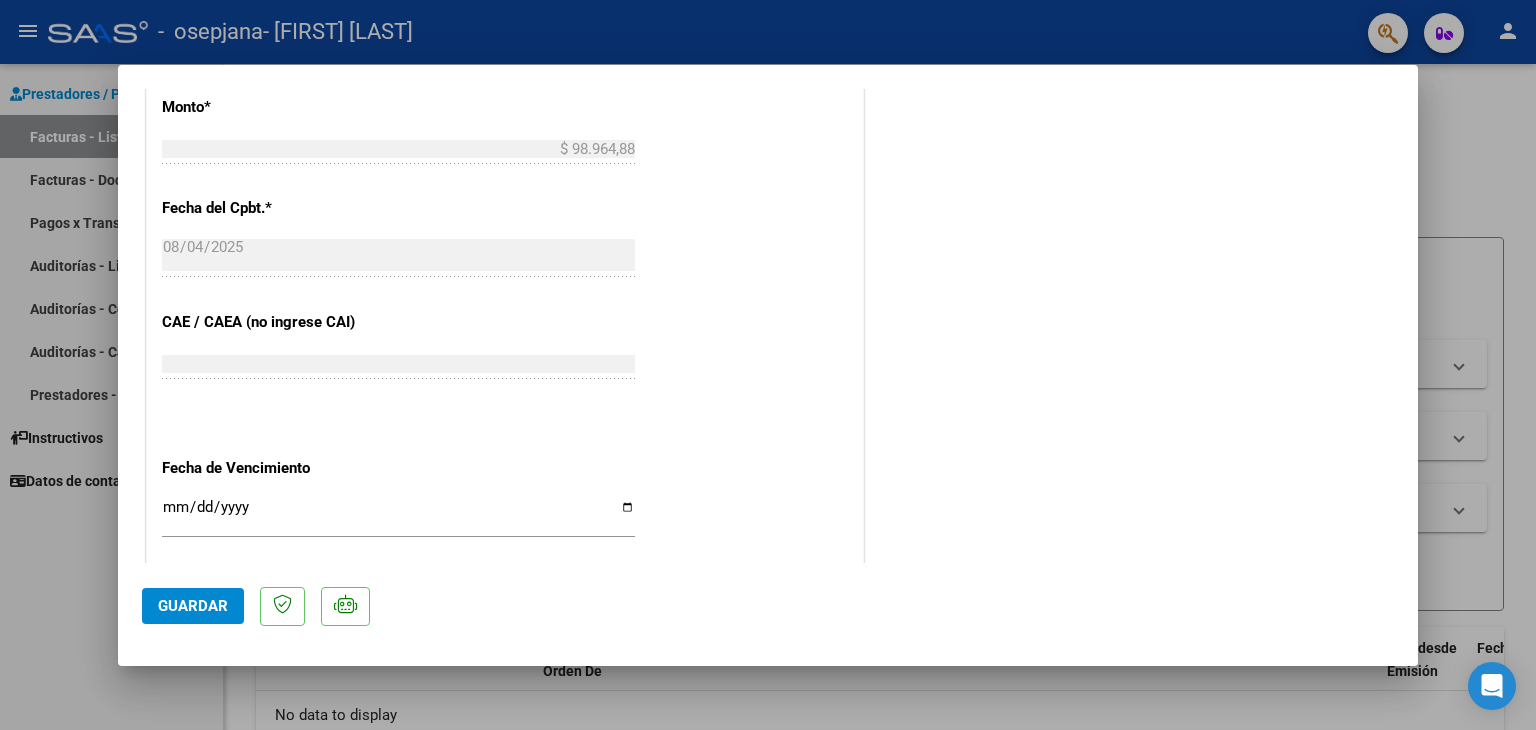 scroll, scrollTop: 1313, scrollLeft: 0, axis: vertical 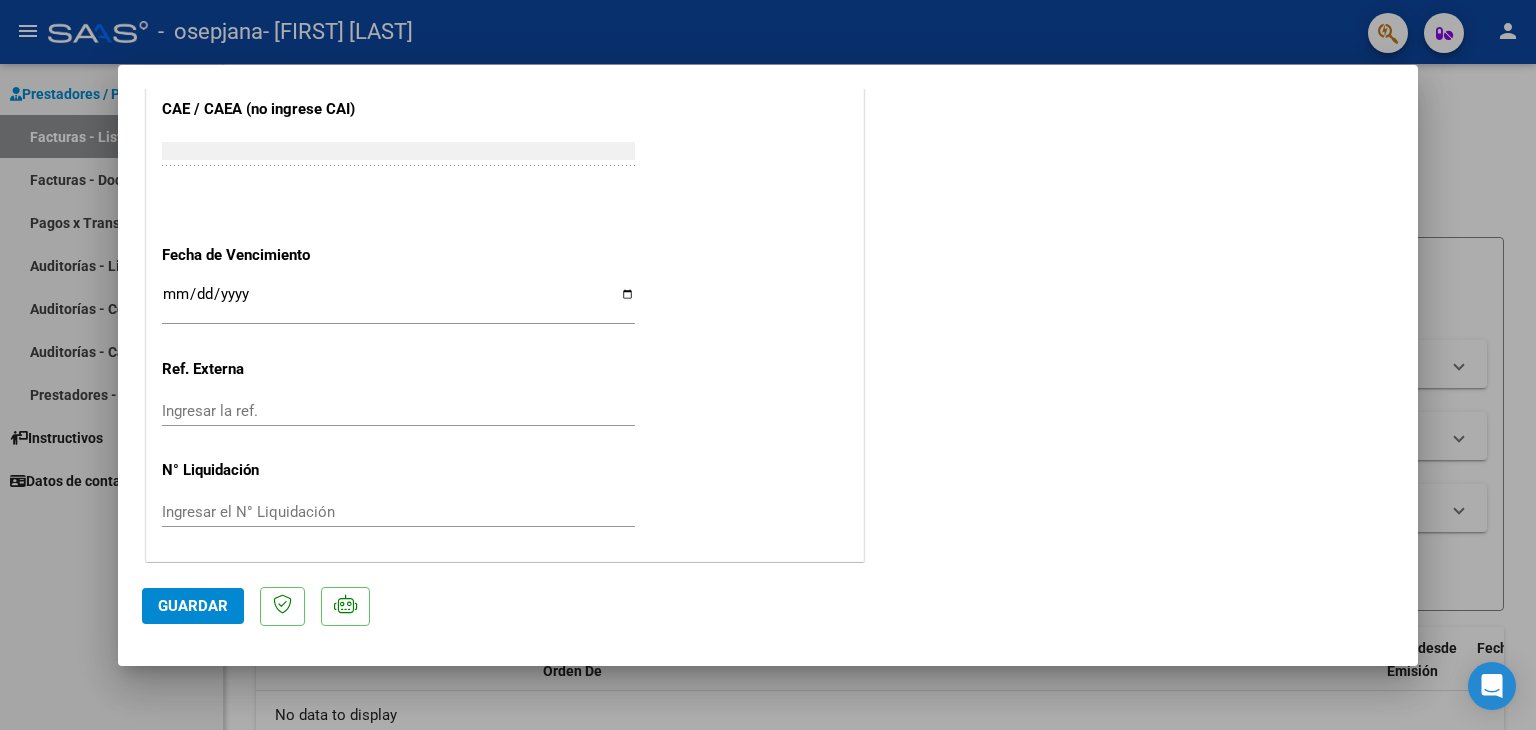 click on "Guardar" 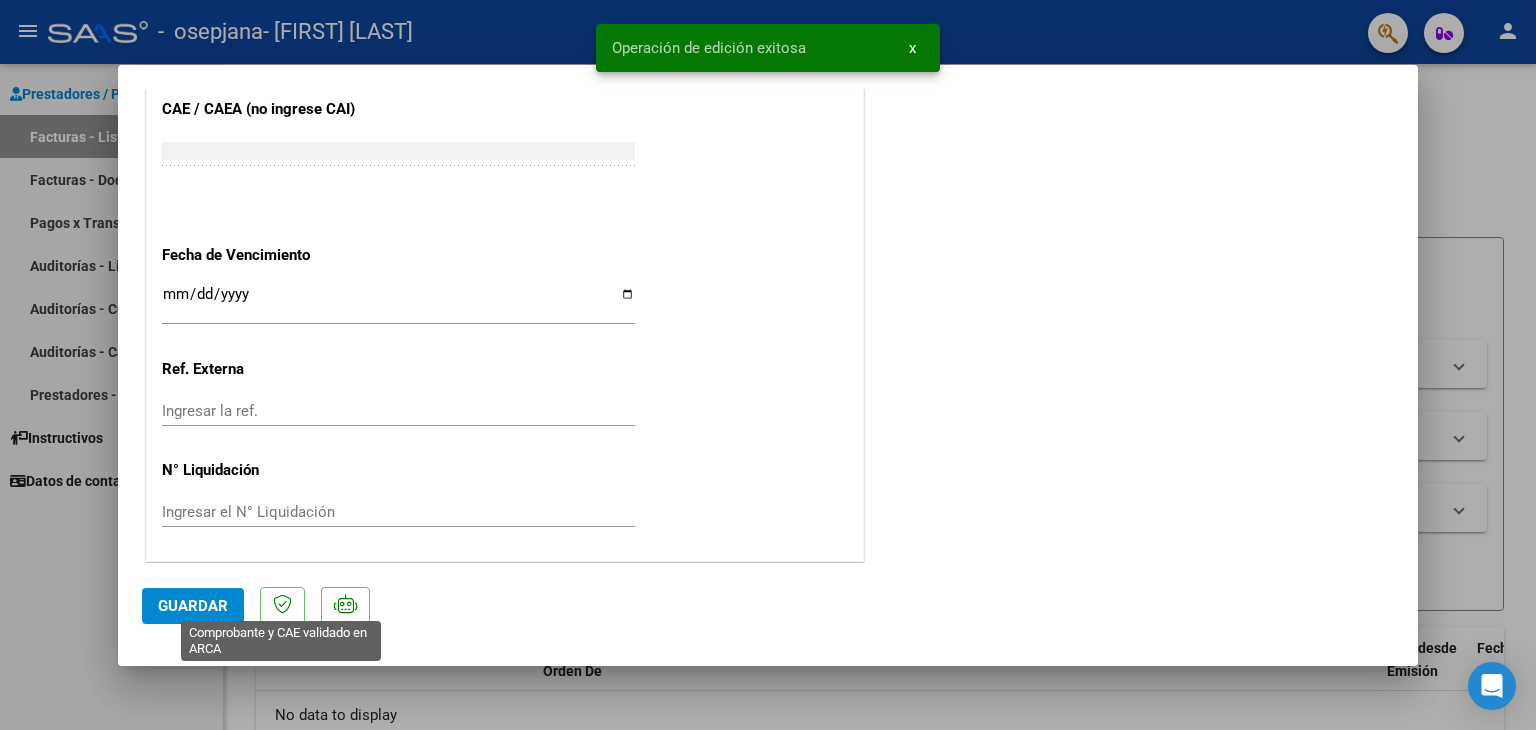 click 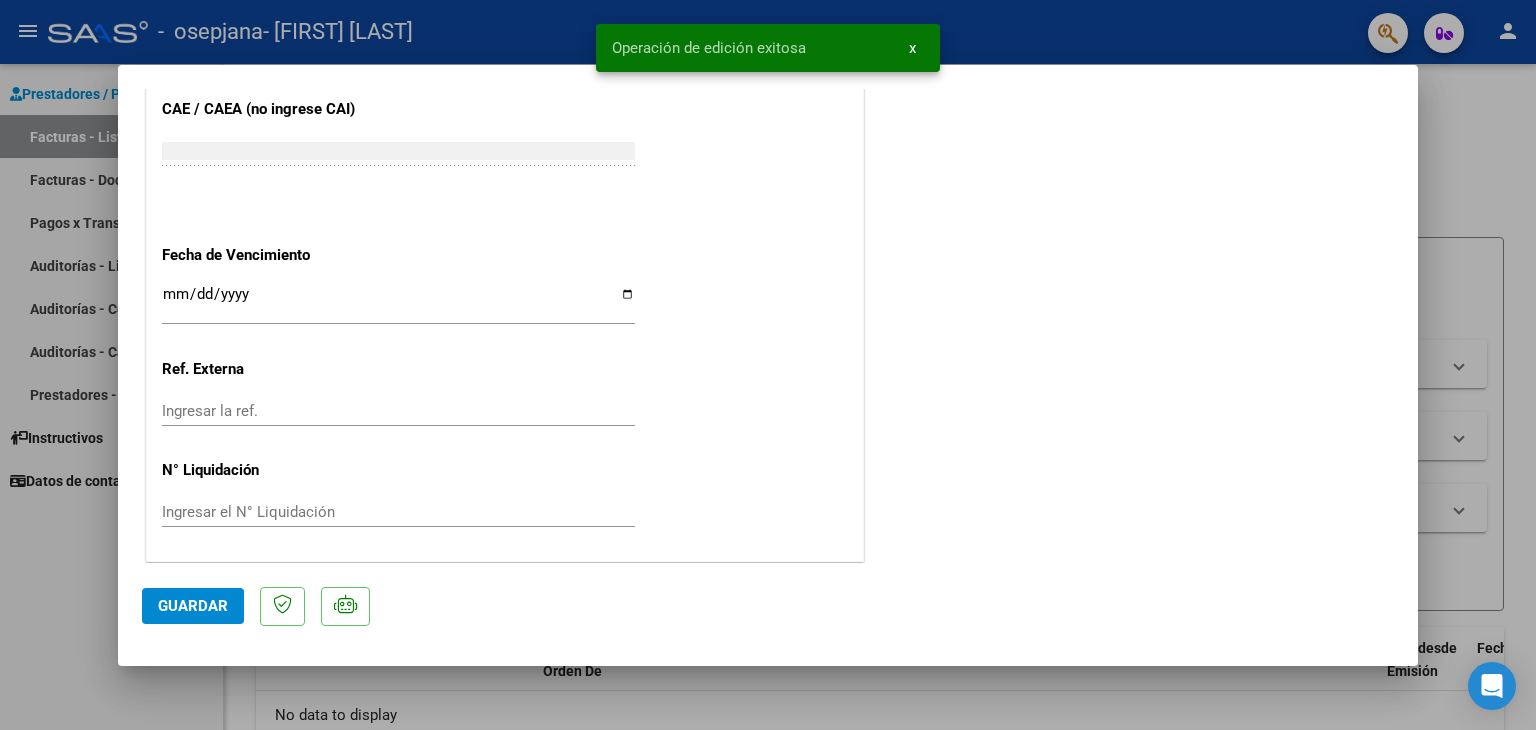 click at bounding box center (768, 365) 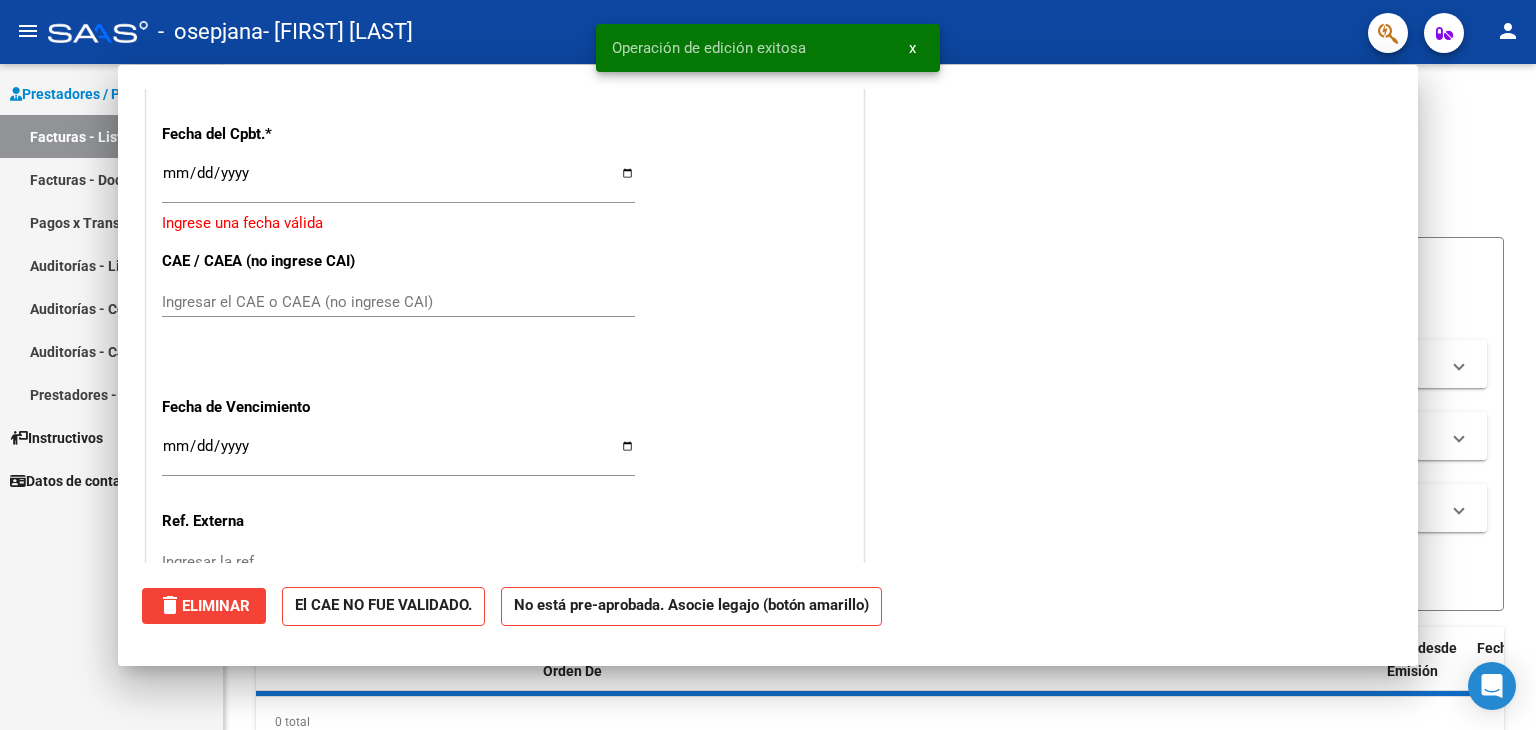 scroll, scrollTop: 1464, scrollLeft: 0, axis: vertical 